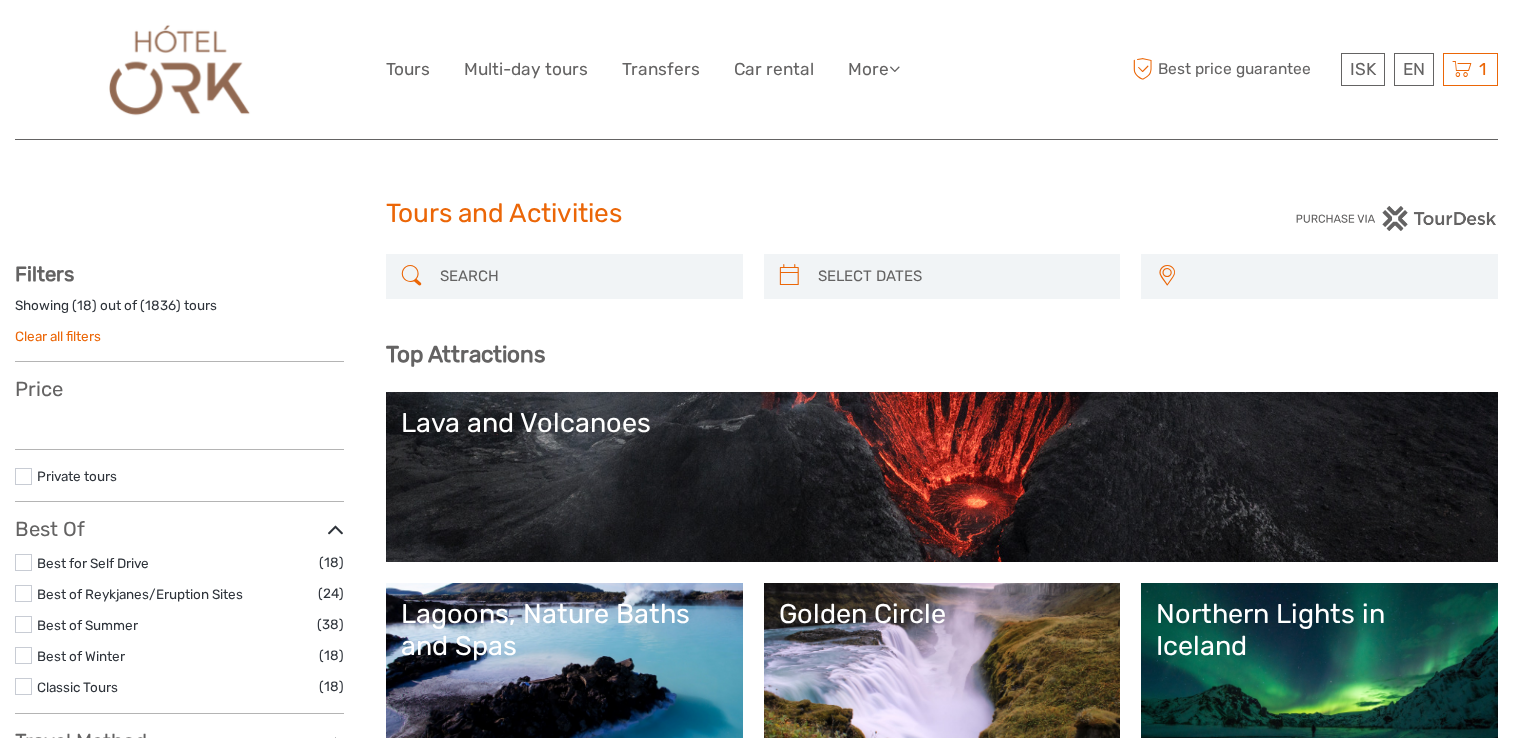 select 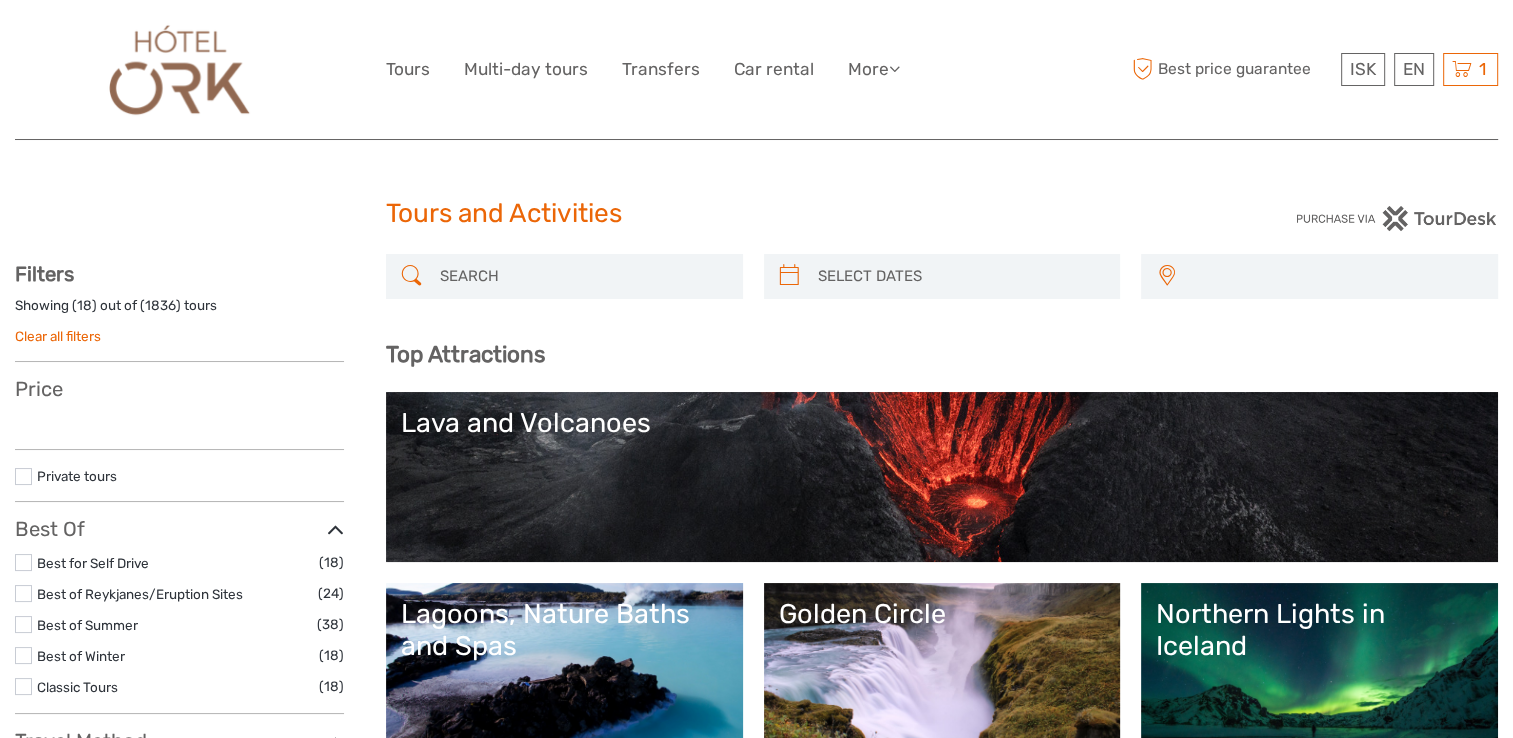 select 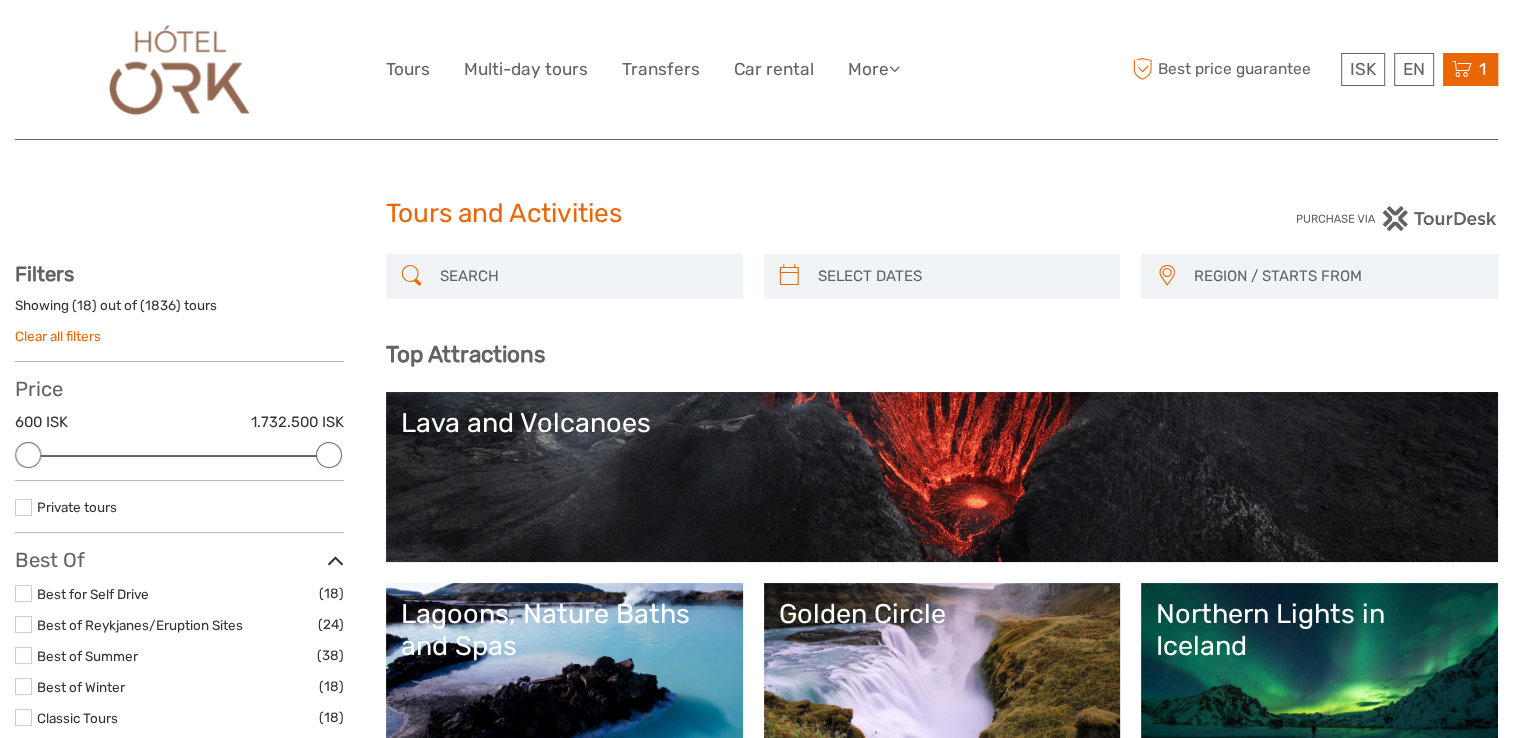 click at bounding box center [1462, 69] 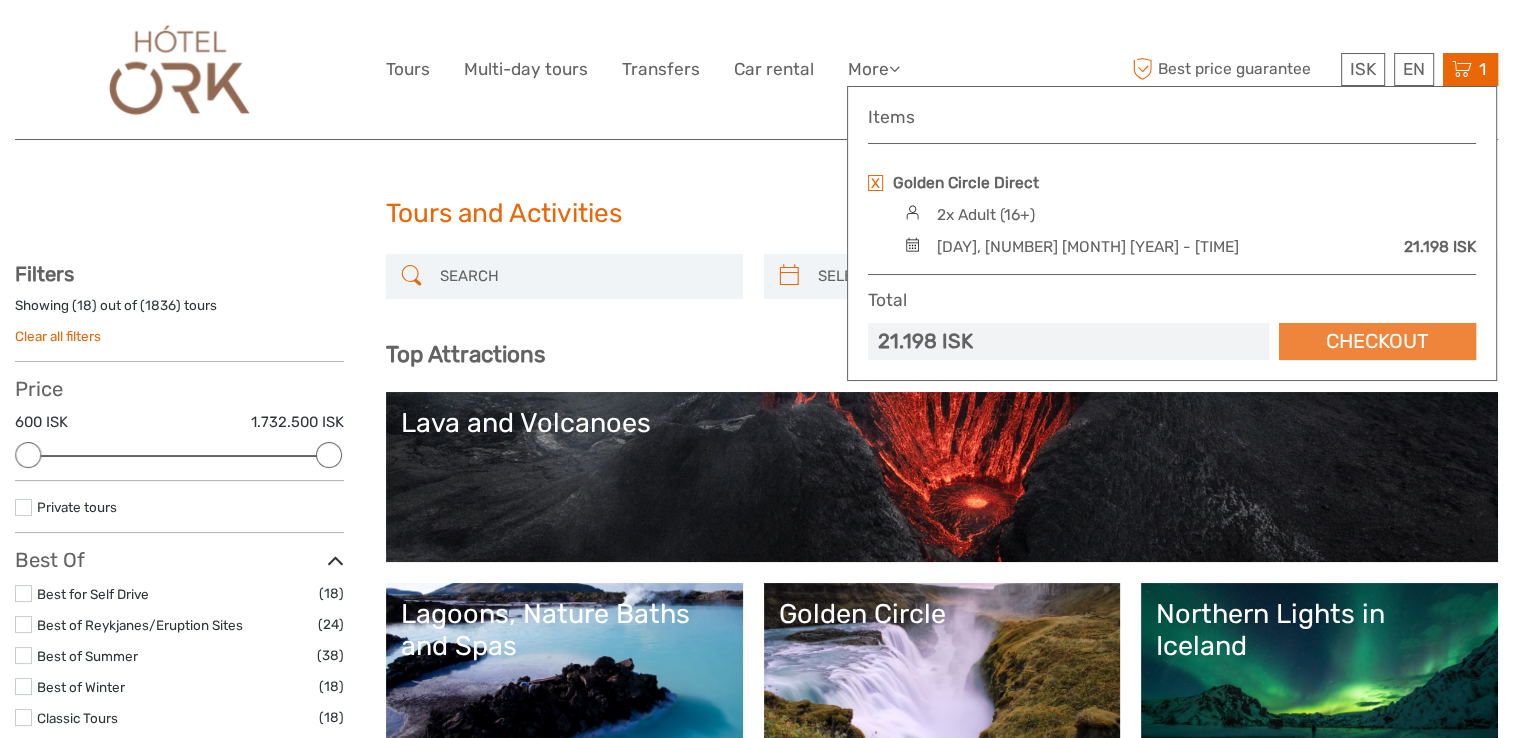 click on "Checkout" at bounding box center [1377, 341] 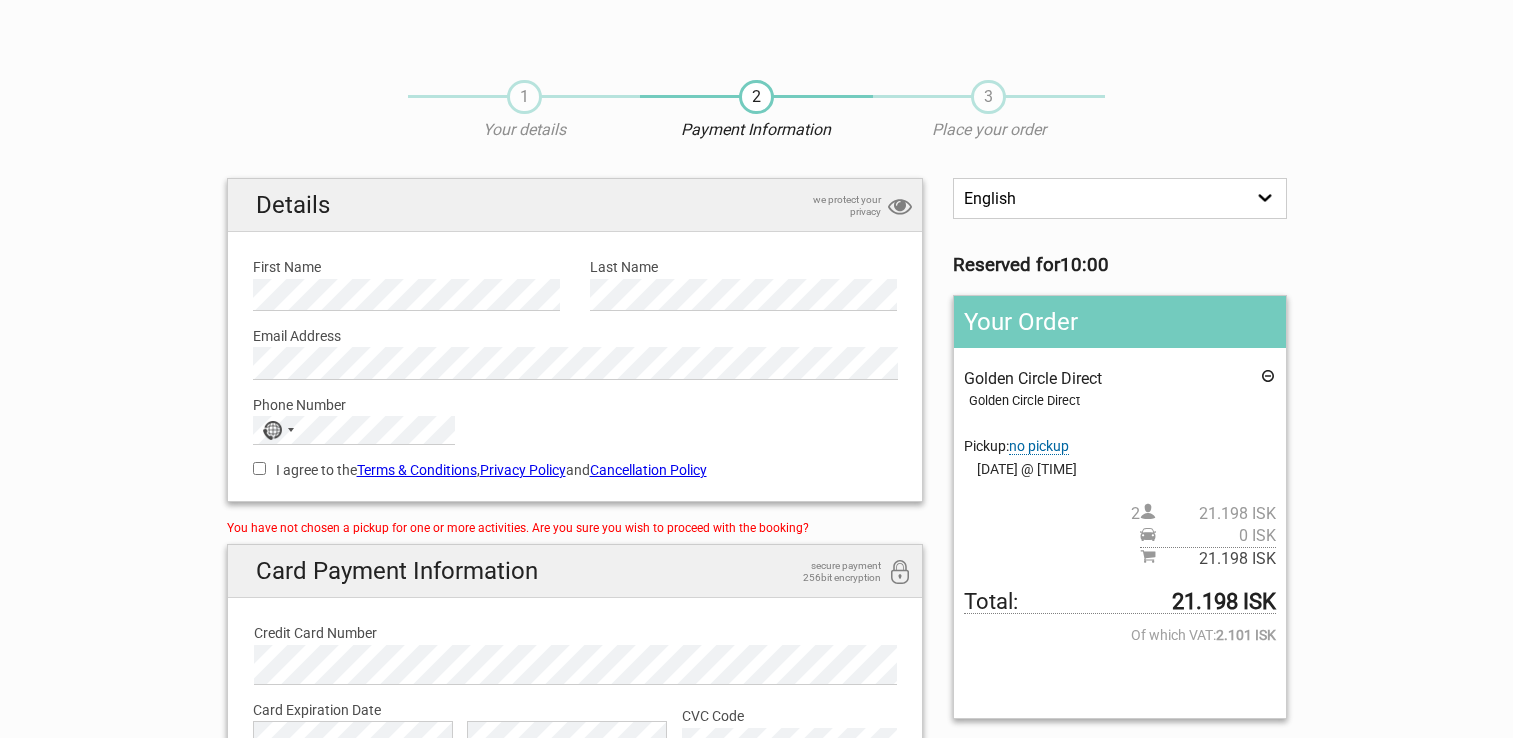 scroll, scrollTop: 0, scrollLeft: 0, axis: both 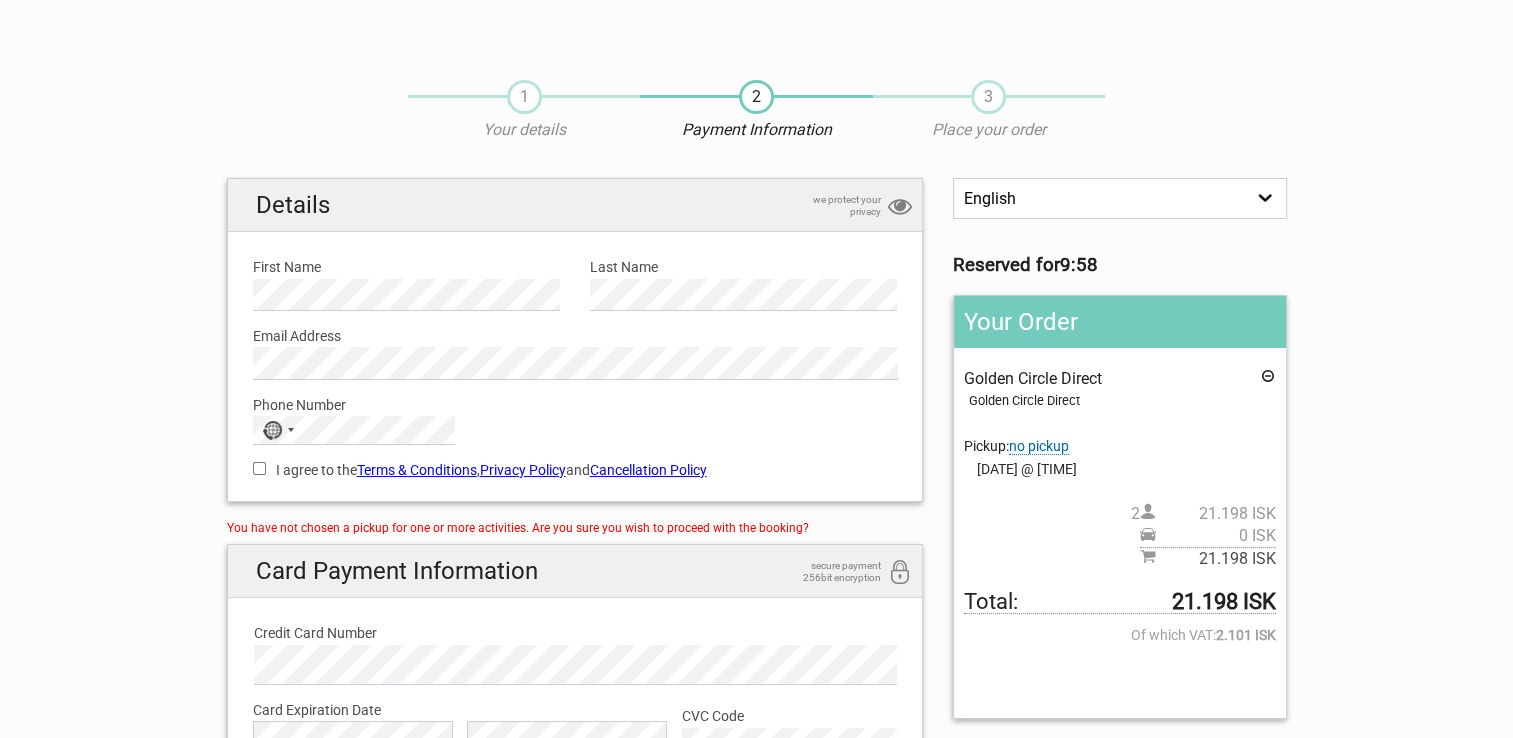 click on "no pickup" at bounding box center [1039, 446] 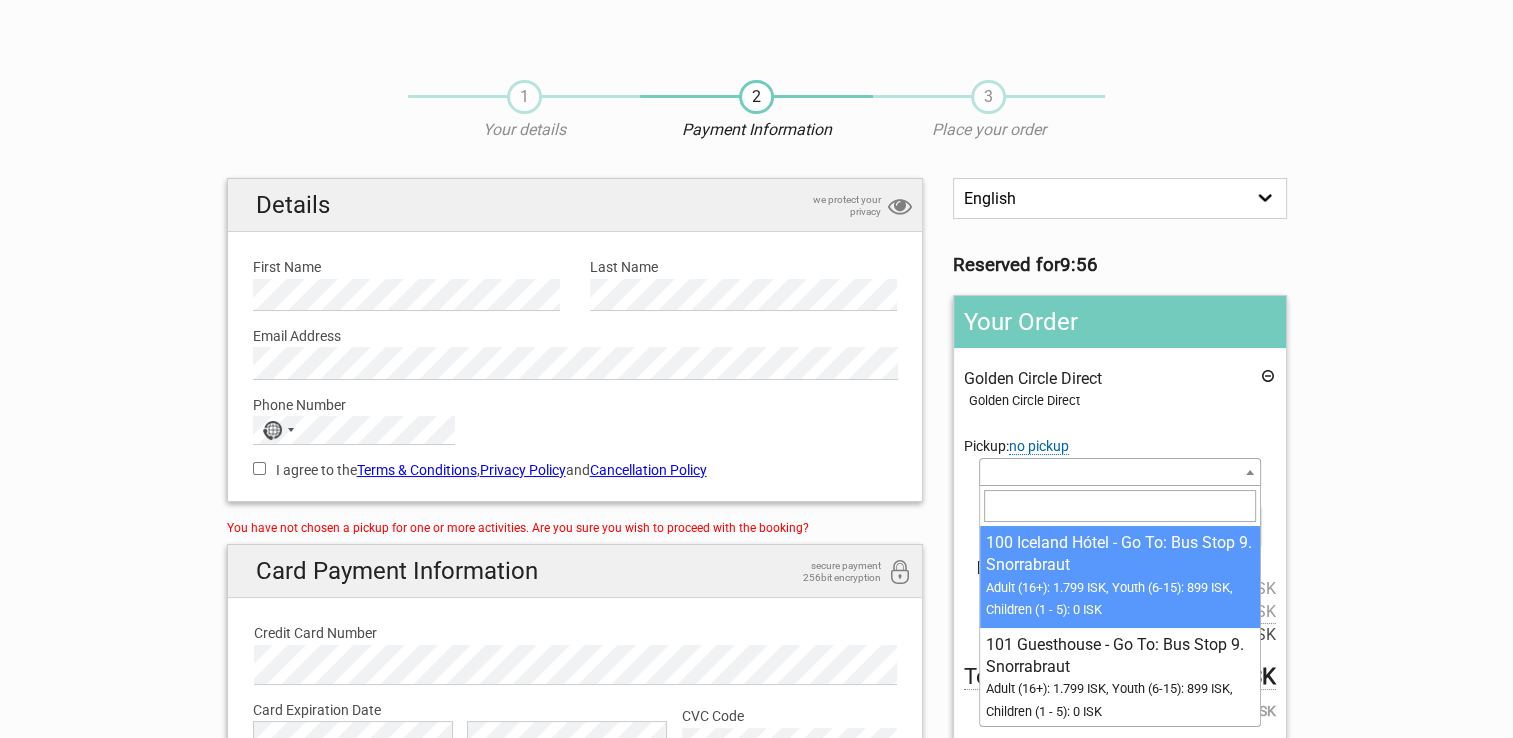 click at bounding box center [1250, 472] 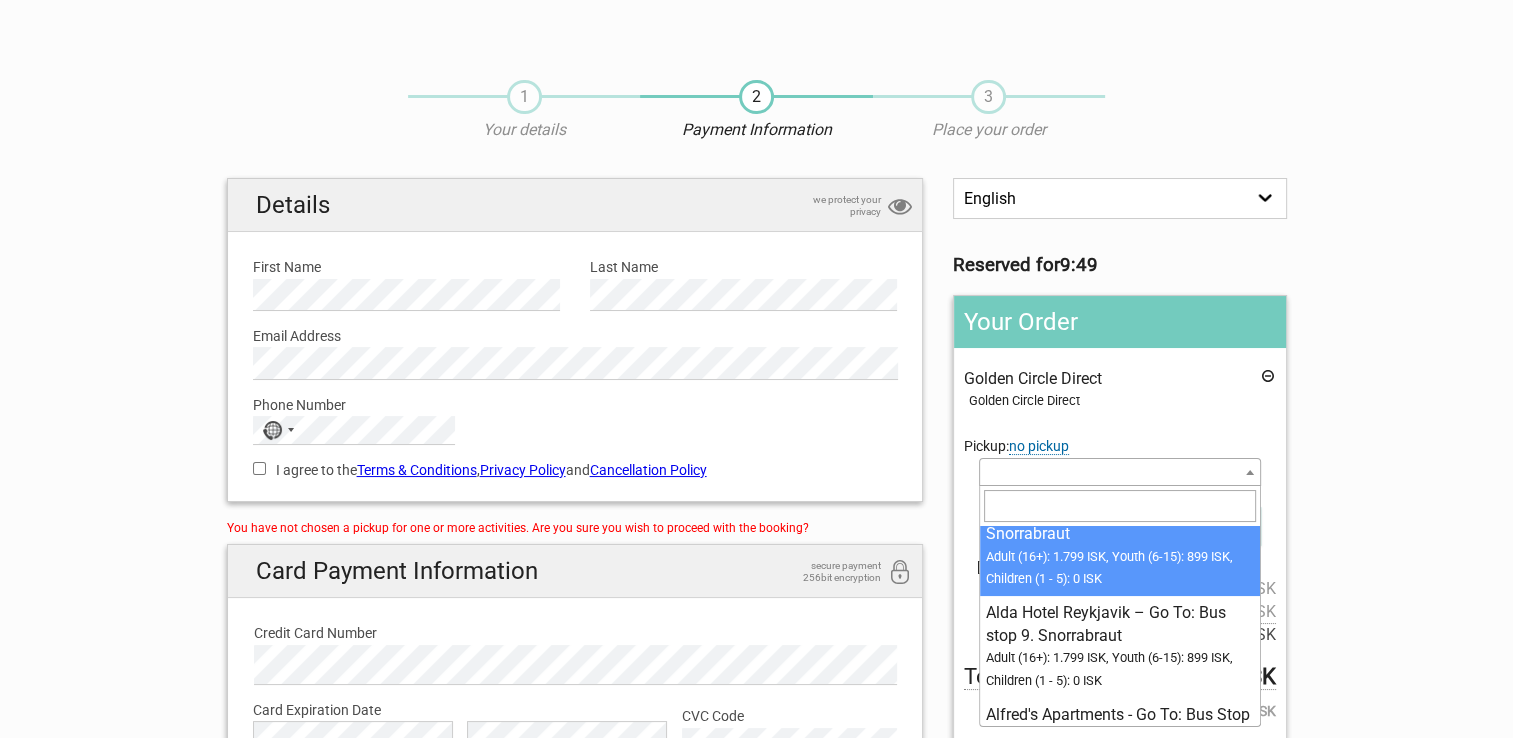 scroll, scrollTop: 800, scrollLeft: 0, axis: vertical 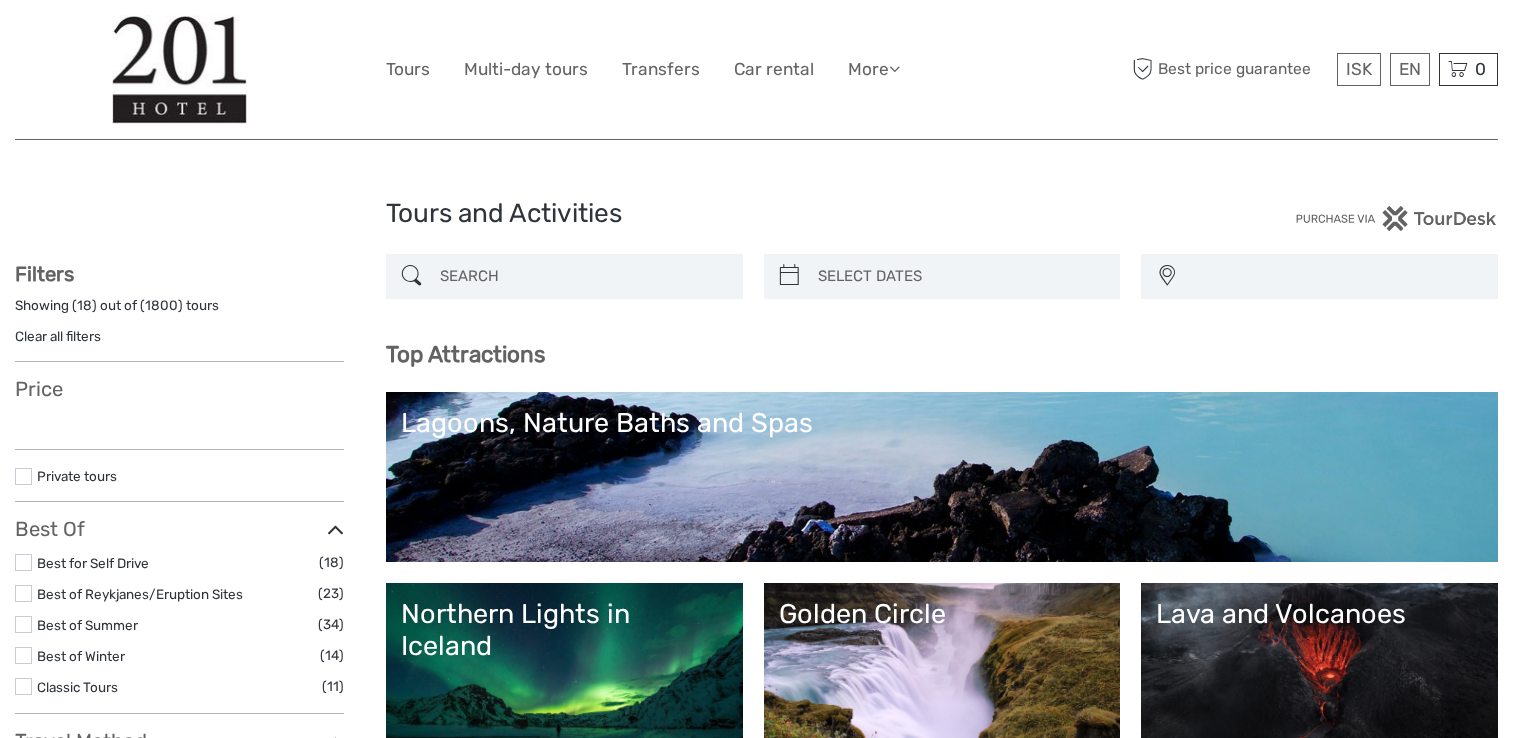 select 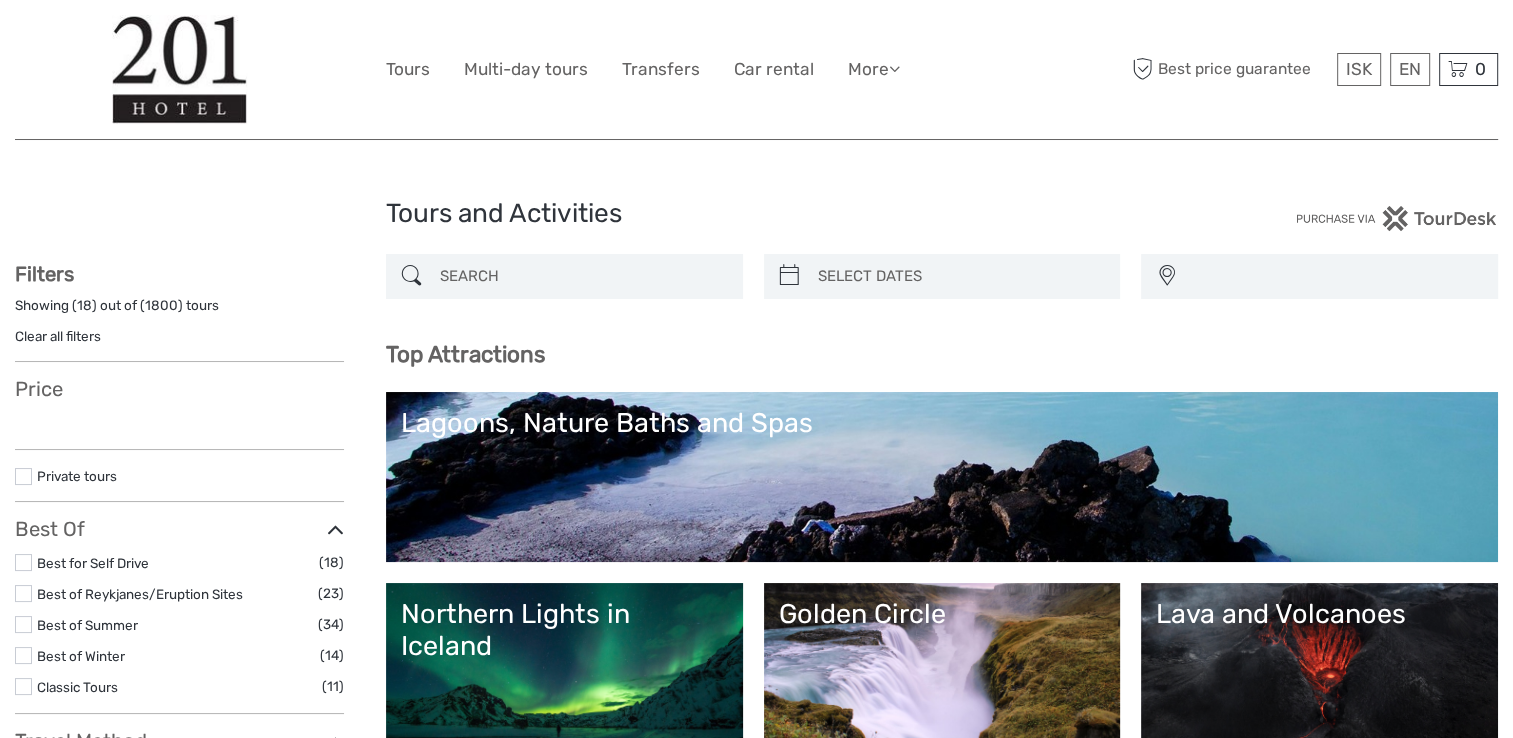 select 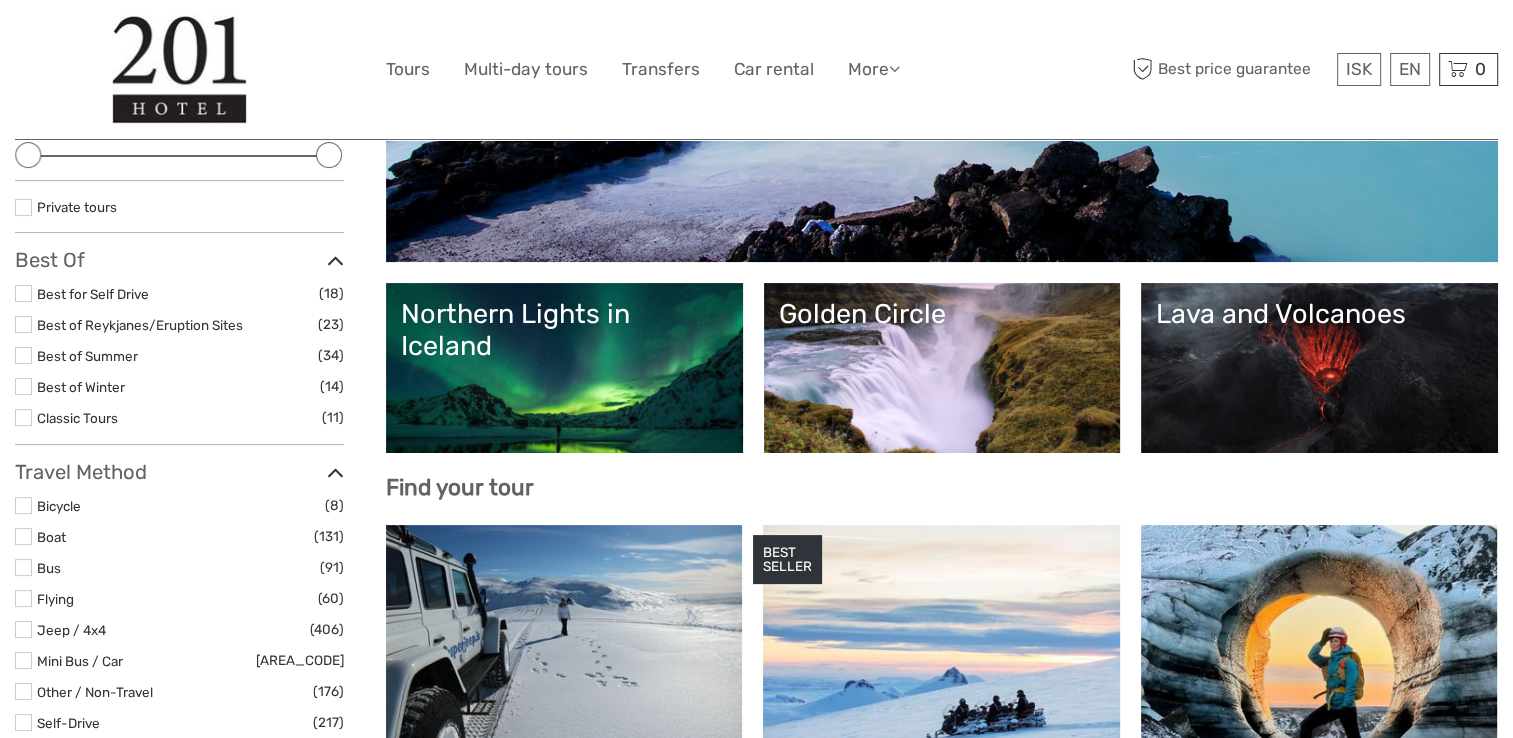 scroll, scrollTop: 500, scrollLeft: 0, axis: vertical 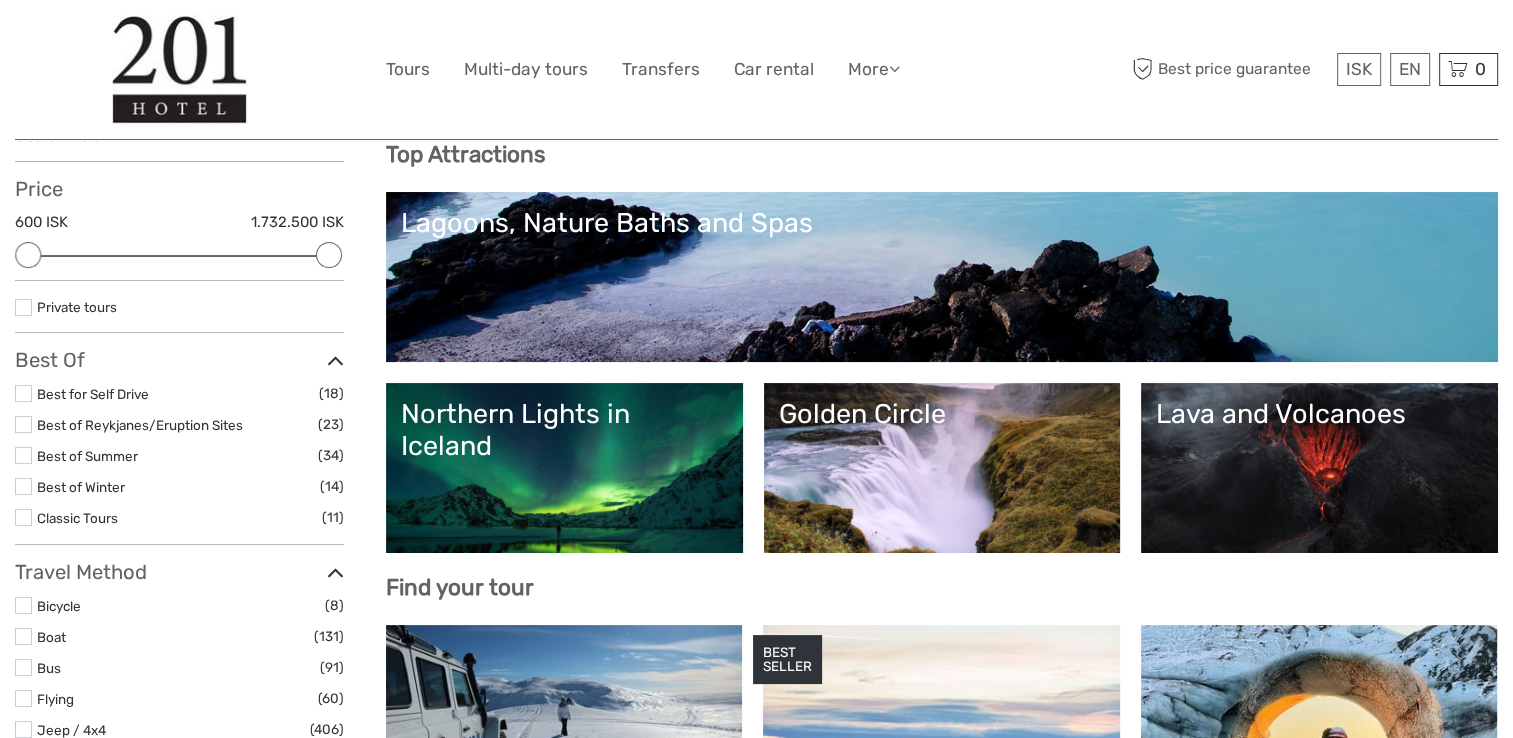 click on "Golden Circle" at bounding box center (942, 468) 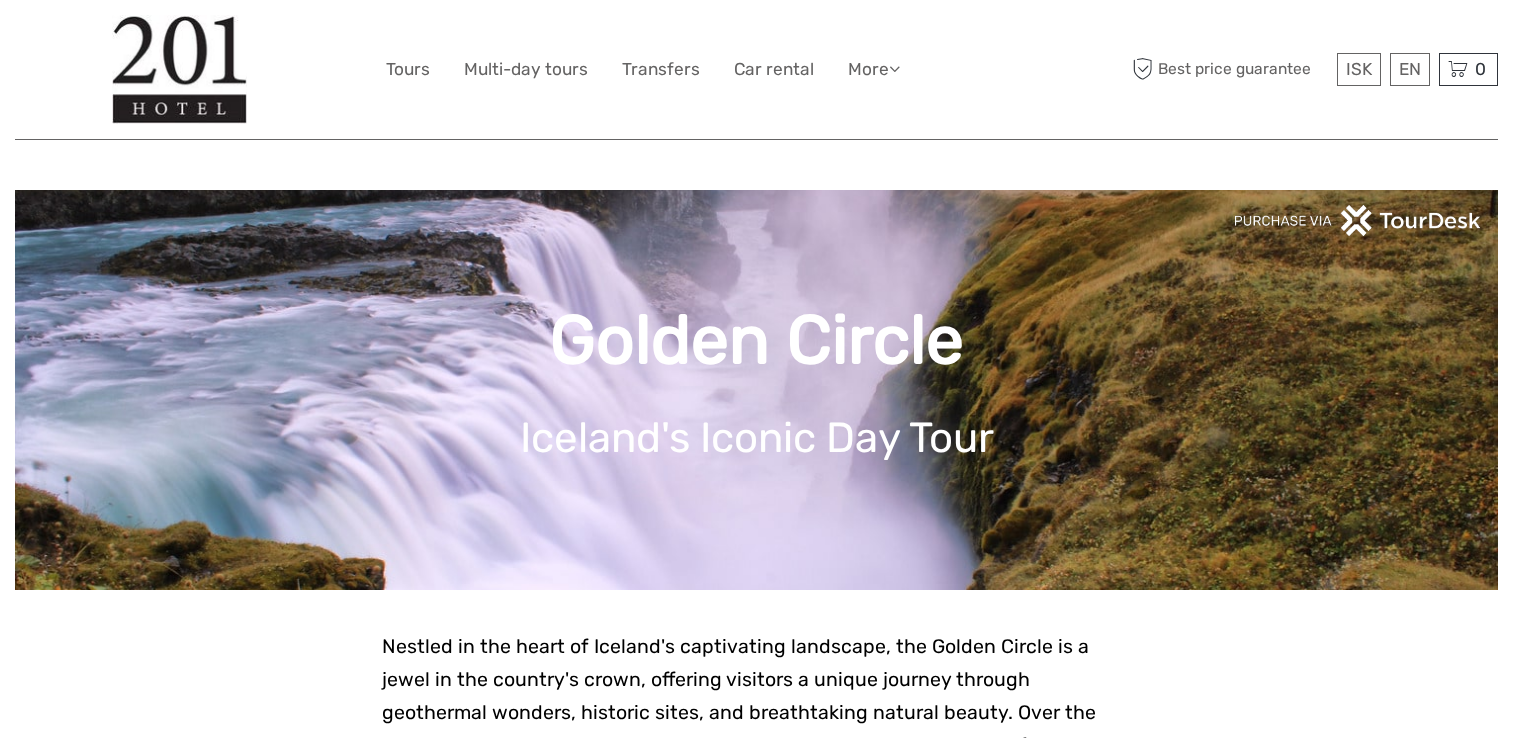 scroll, scrollTop: 0, scrollLeft: 0, axis: both 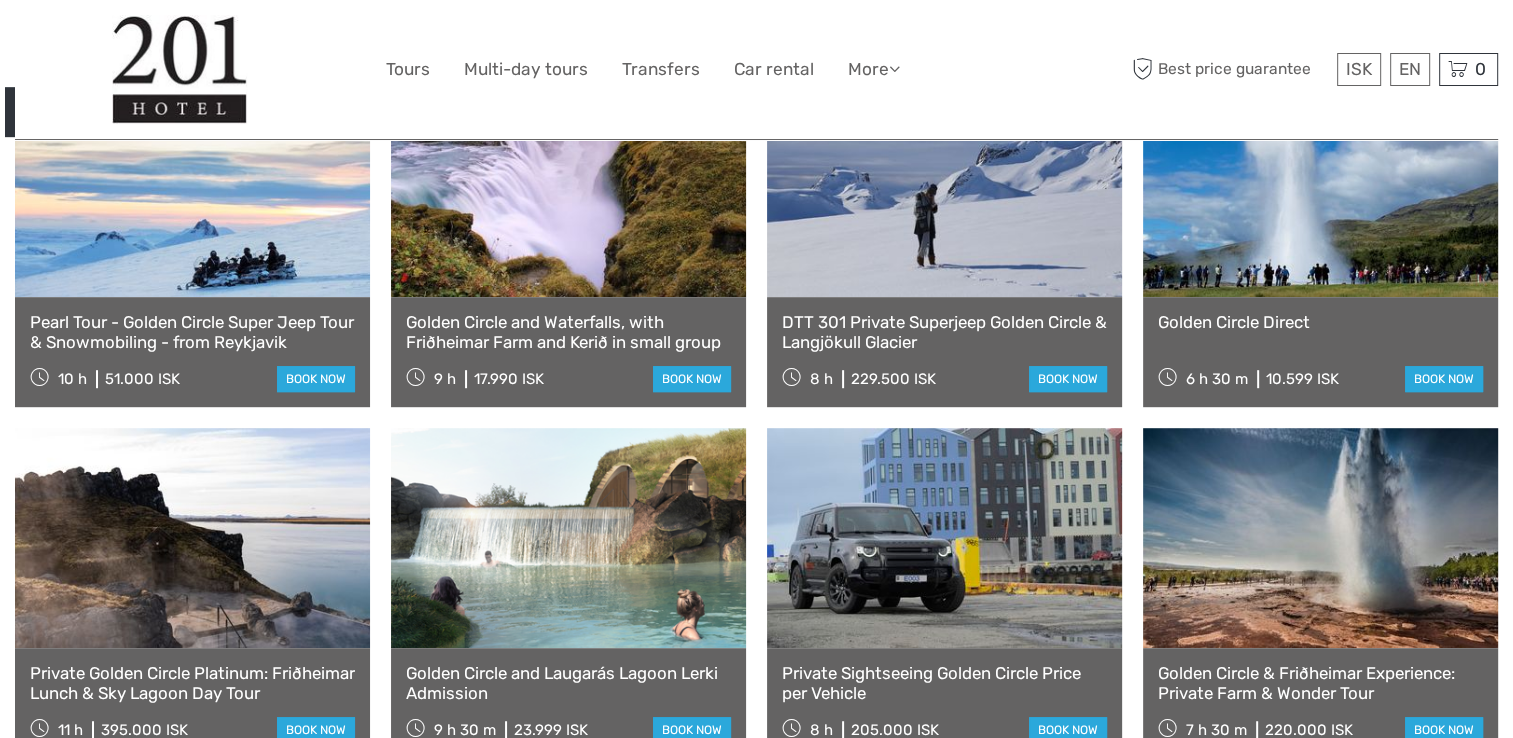 click at bounding box center (1320, 187) 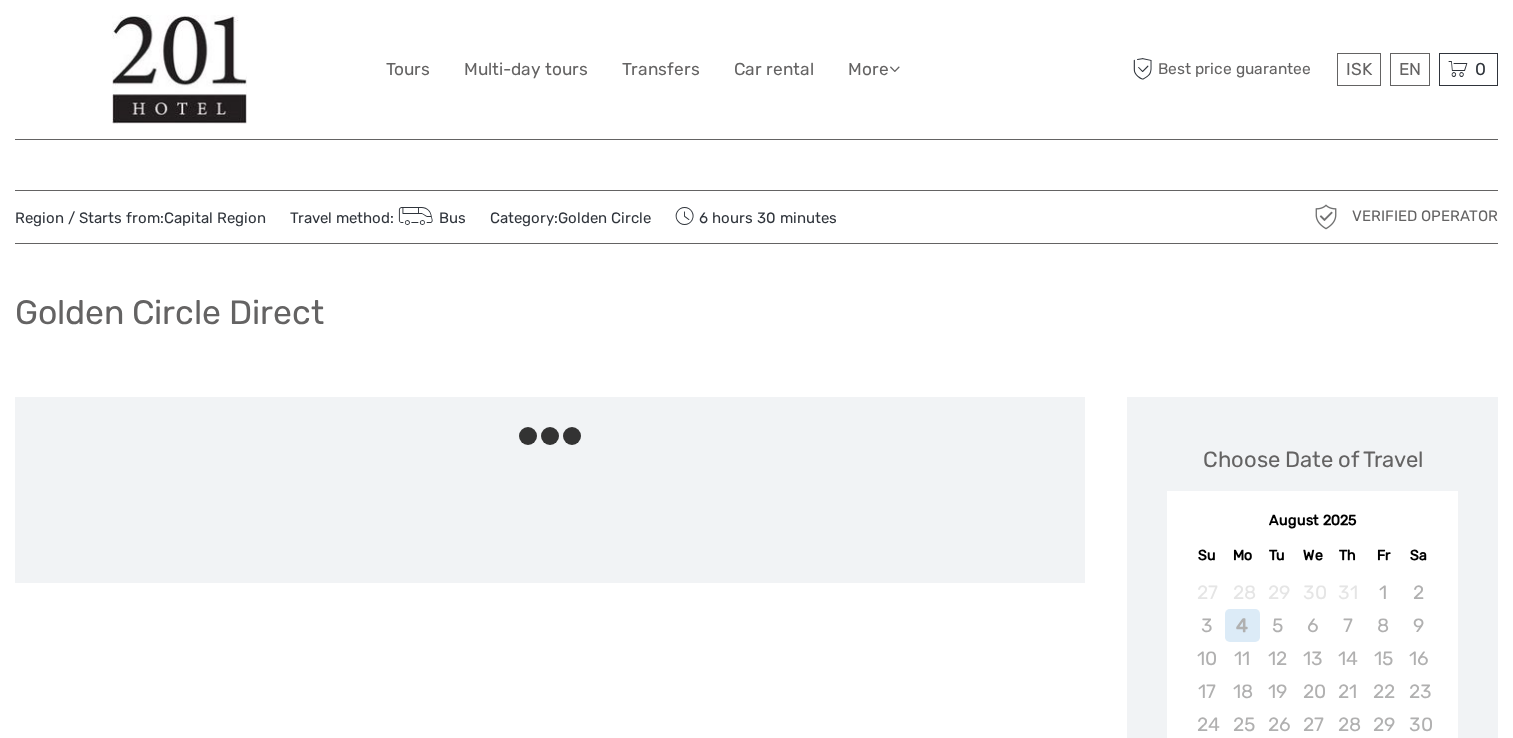 scroll, scrollTop: 0, scrollLeft: 0, axis: both 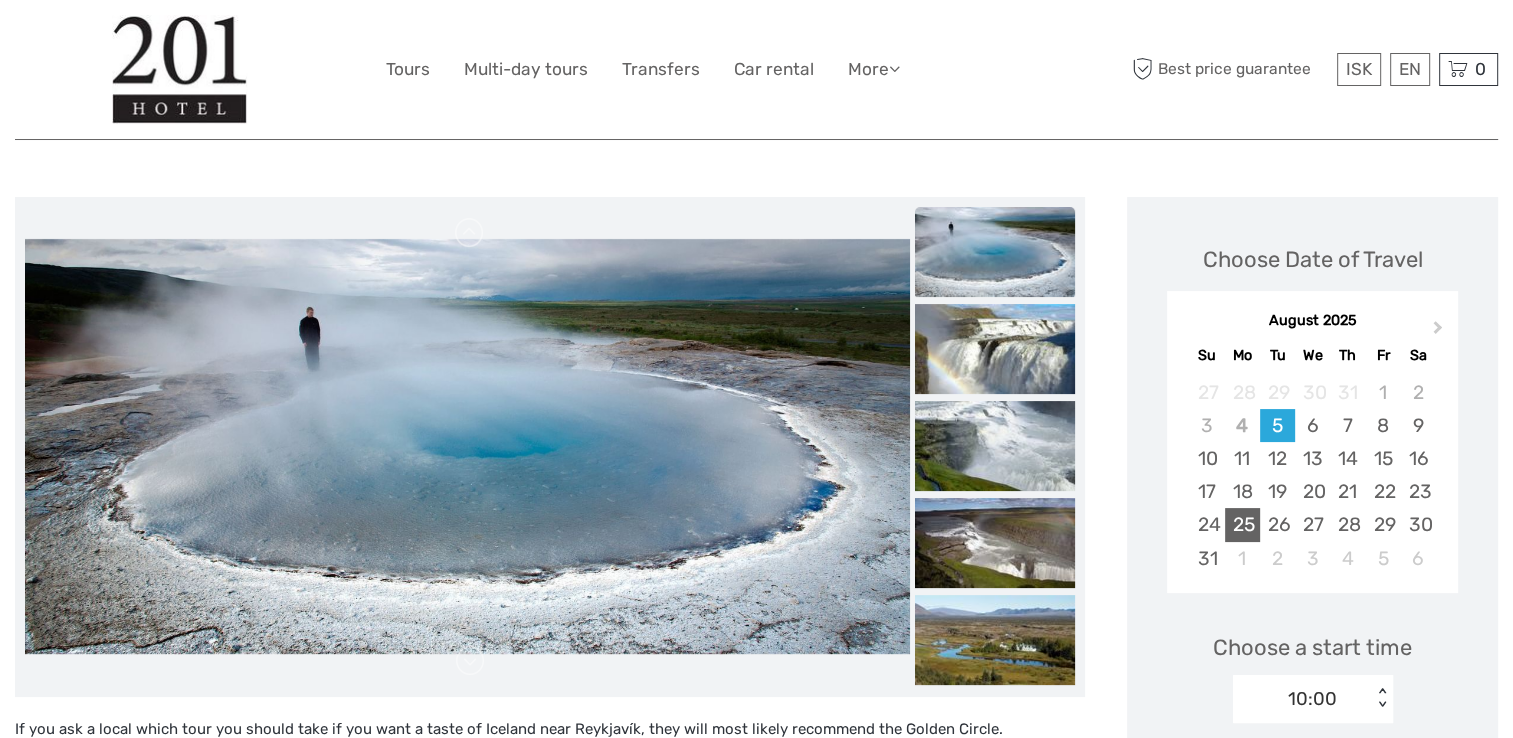 click on "25" at bounding box center (1242, 524) 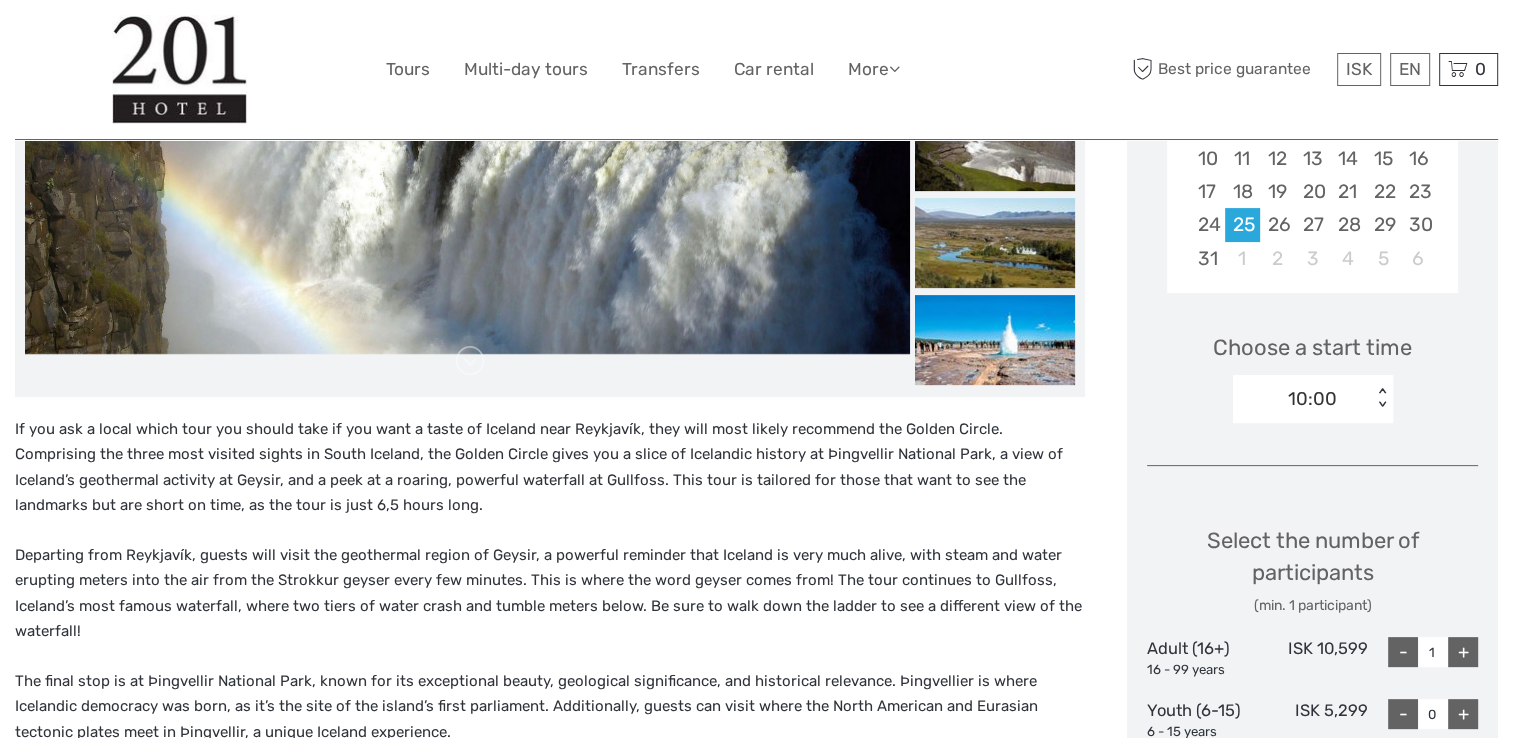 scroll, scrollTop: 600, scrollLeft: 0, axis: vertical 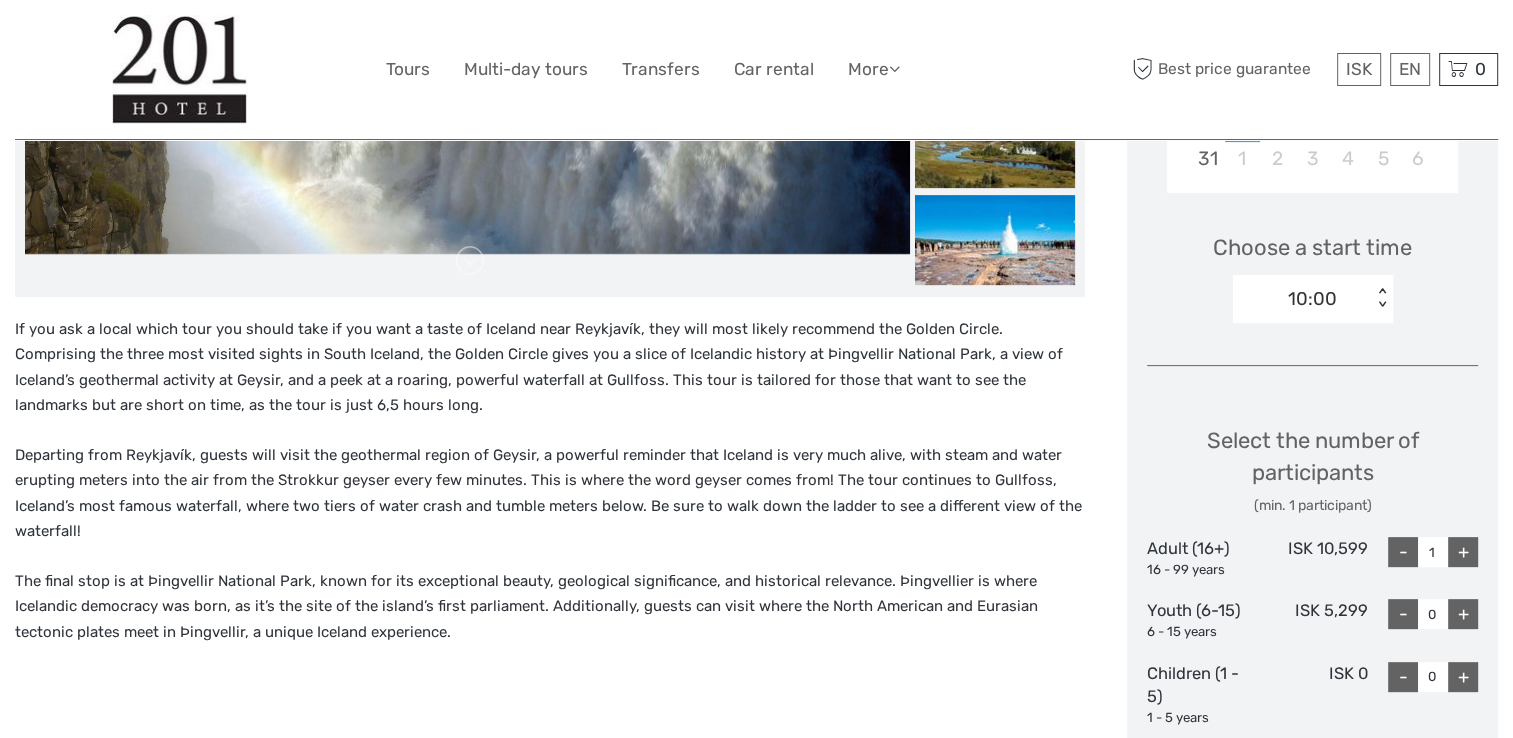 click on "+" at bounding box center [1463, 552] 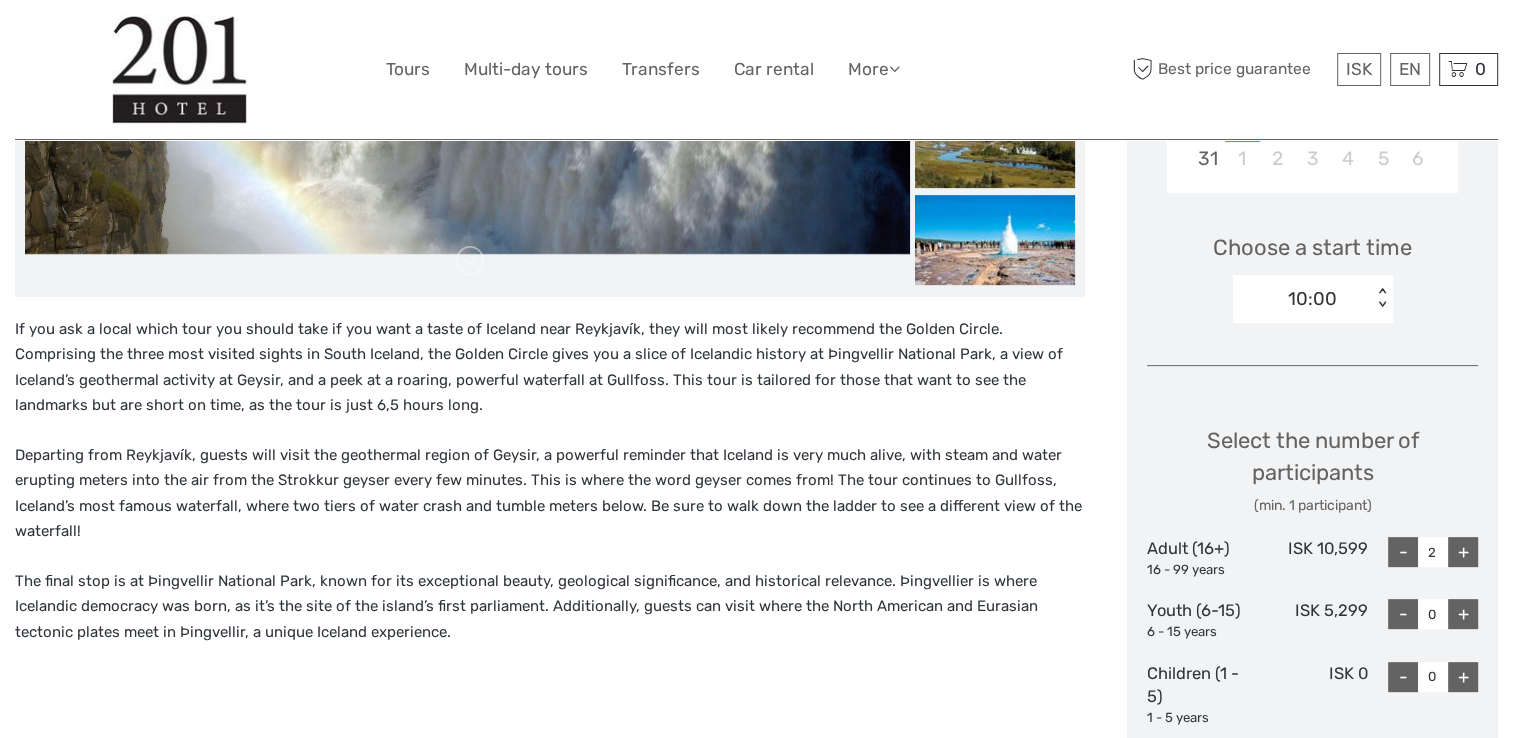 click on "+" at bounding box center (1463, 552) 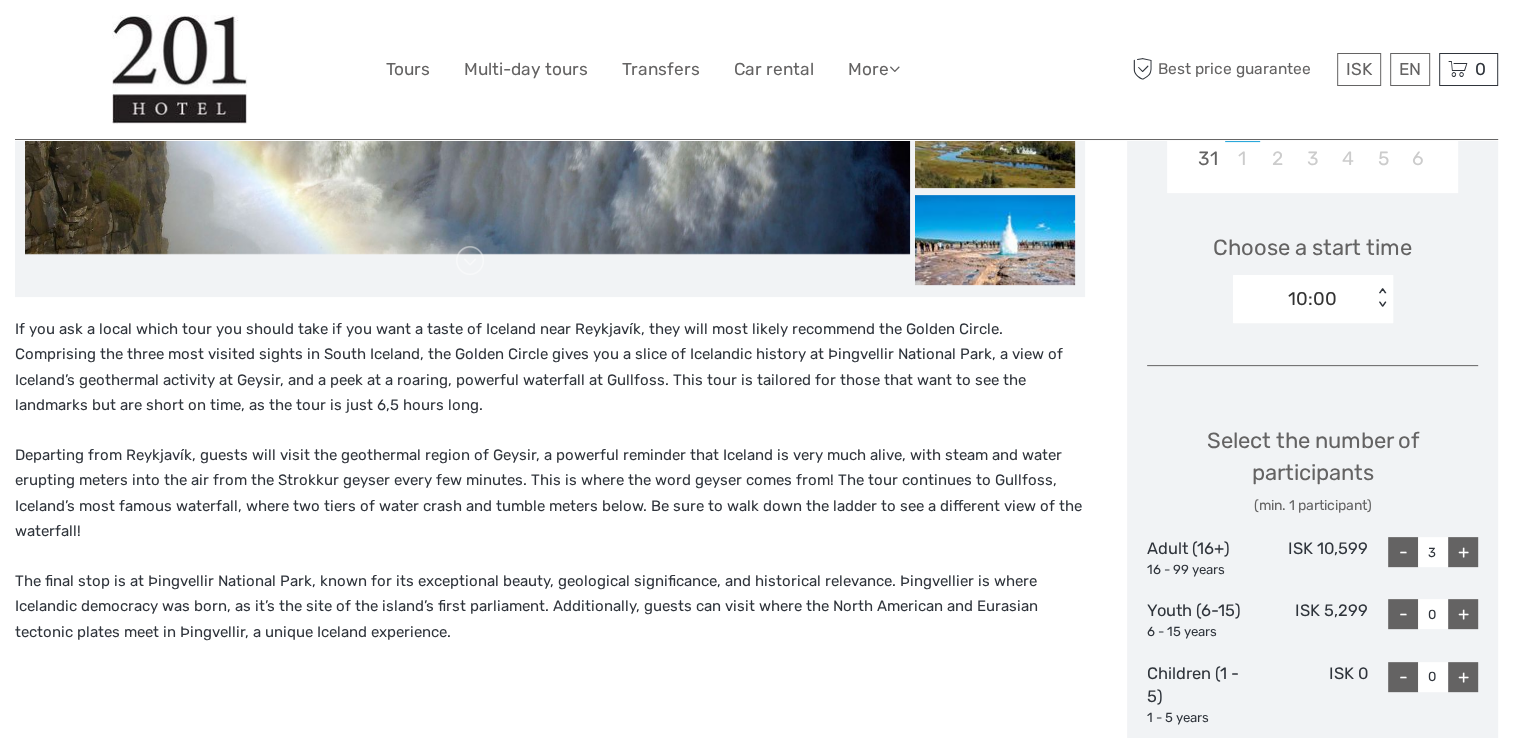 click on "-" at bounding box center (1403, 552) 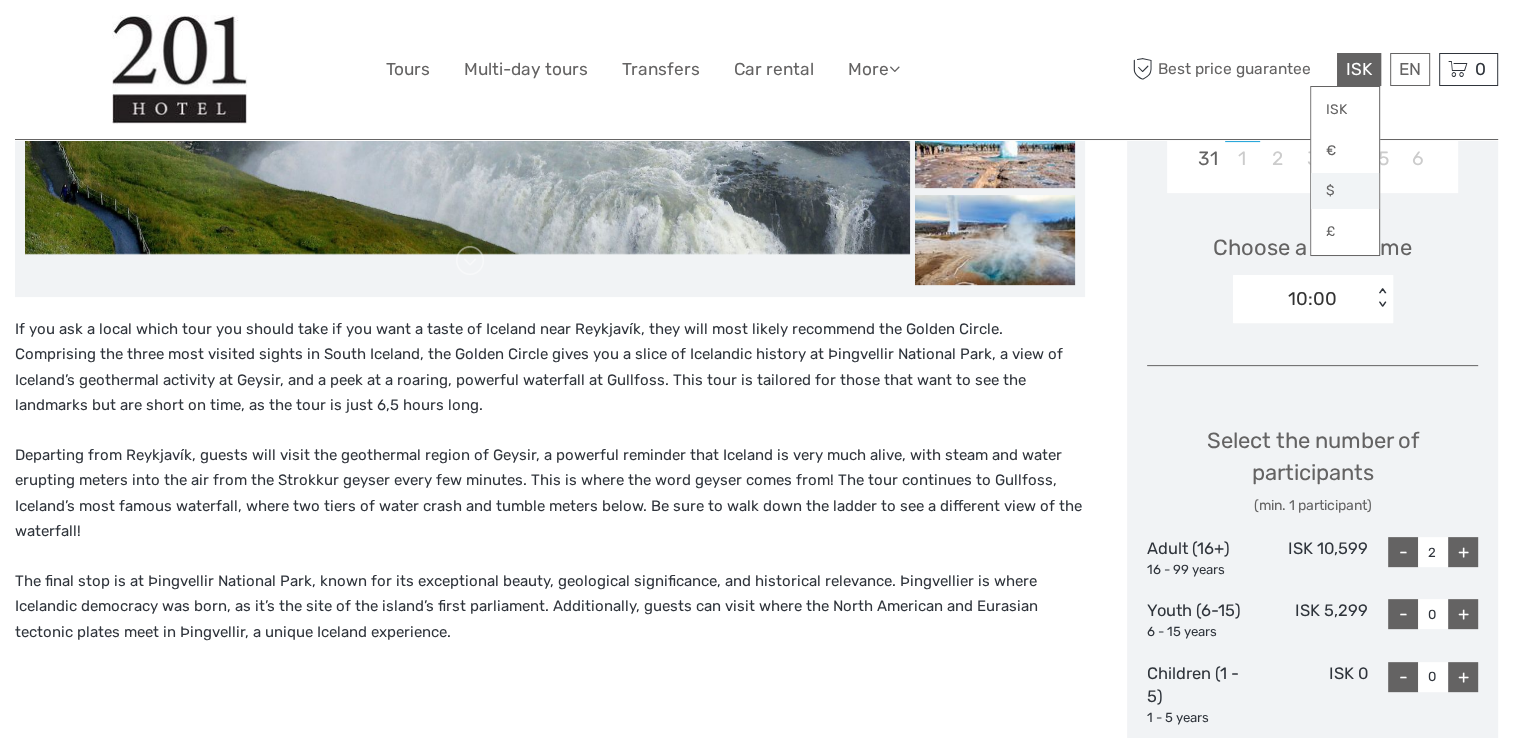 click on "$" at bounding box center [1345, 191] 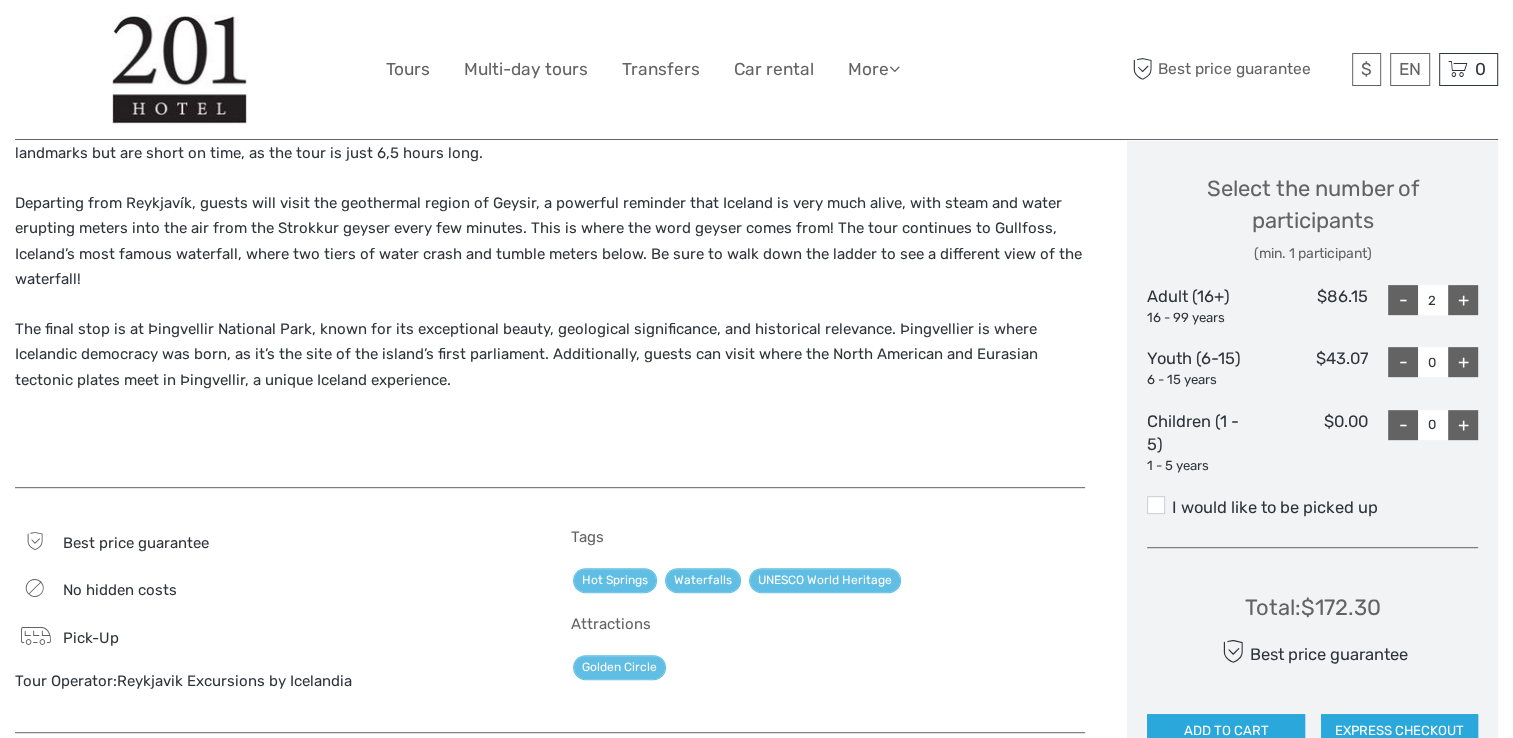 scroll, scrollTop: 900, scrollLeft: 0, axis: vertical 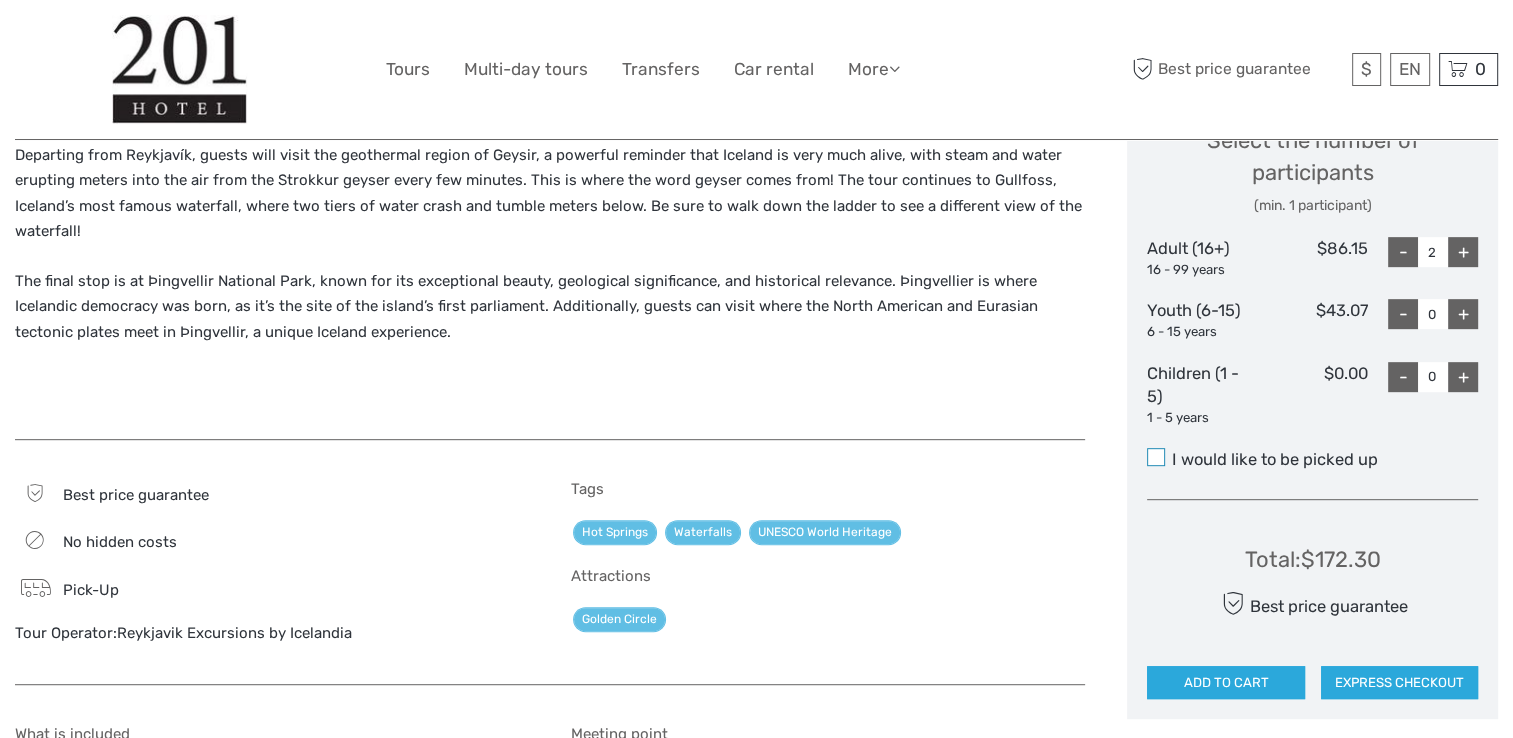 click at bounding box center [1156, 457] 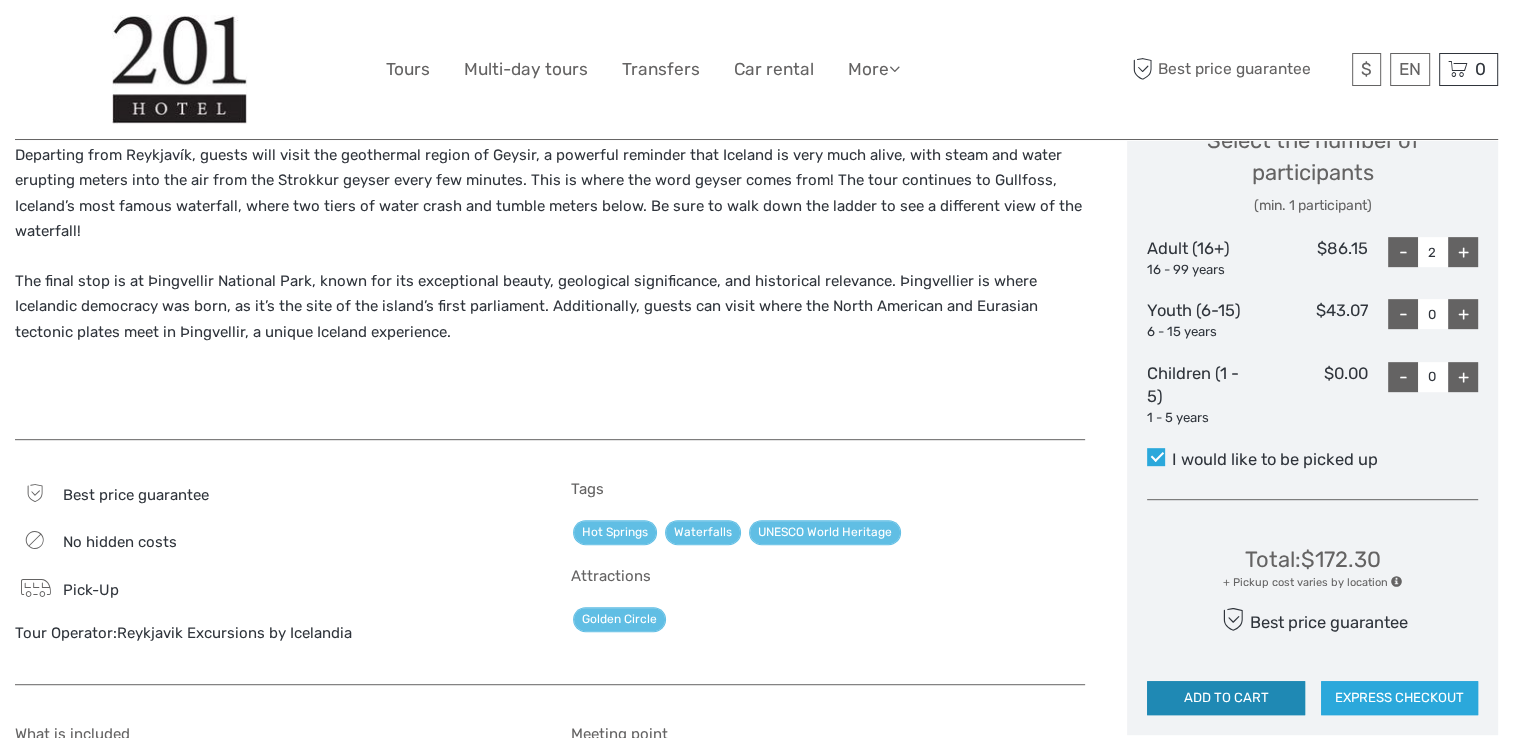 click on "ADD TO CART" at bounding box center [1225, 698] 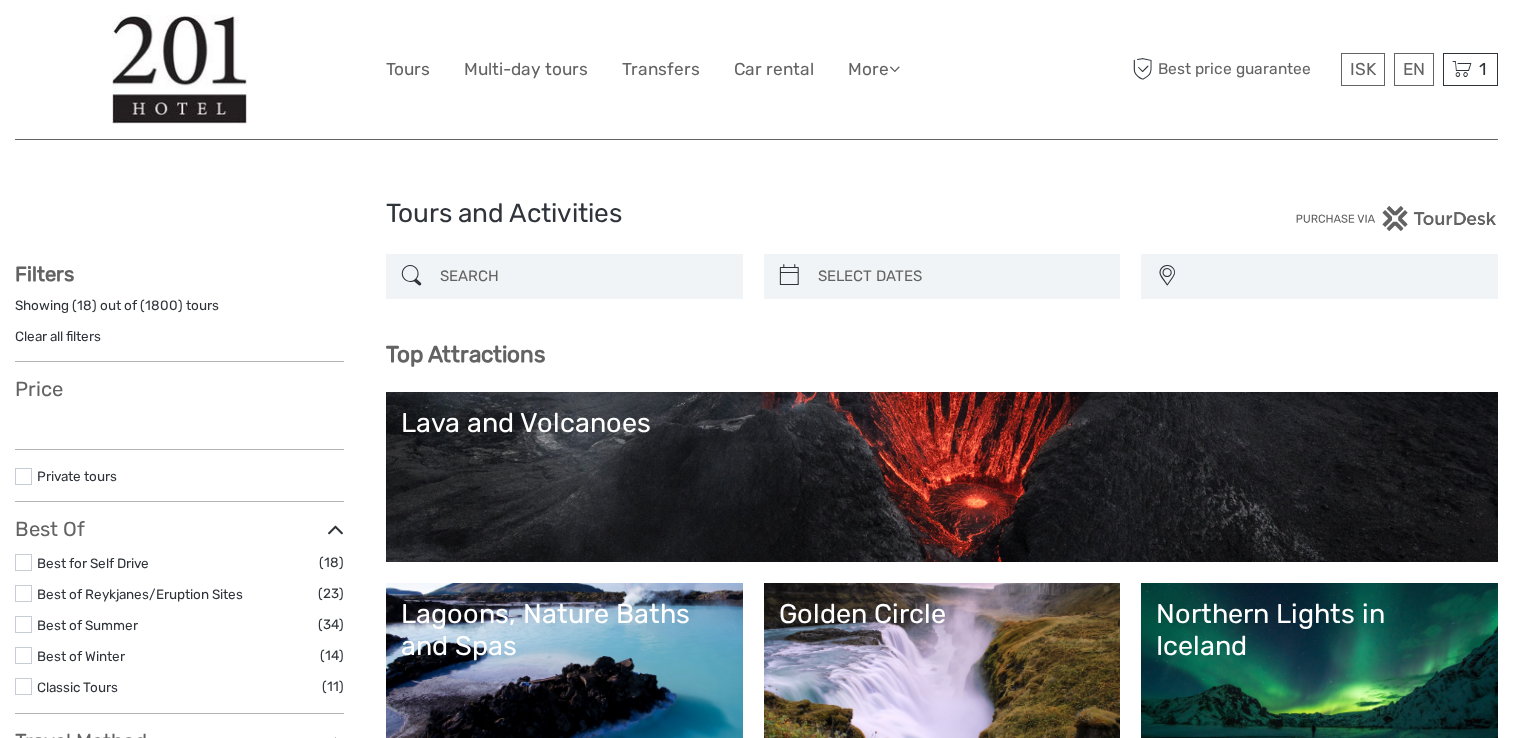 select 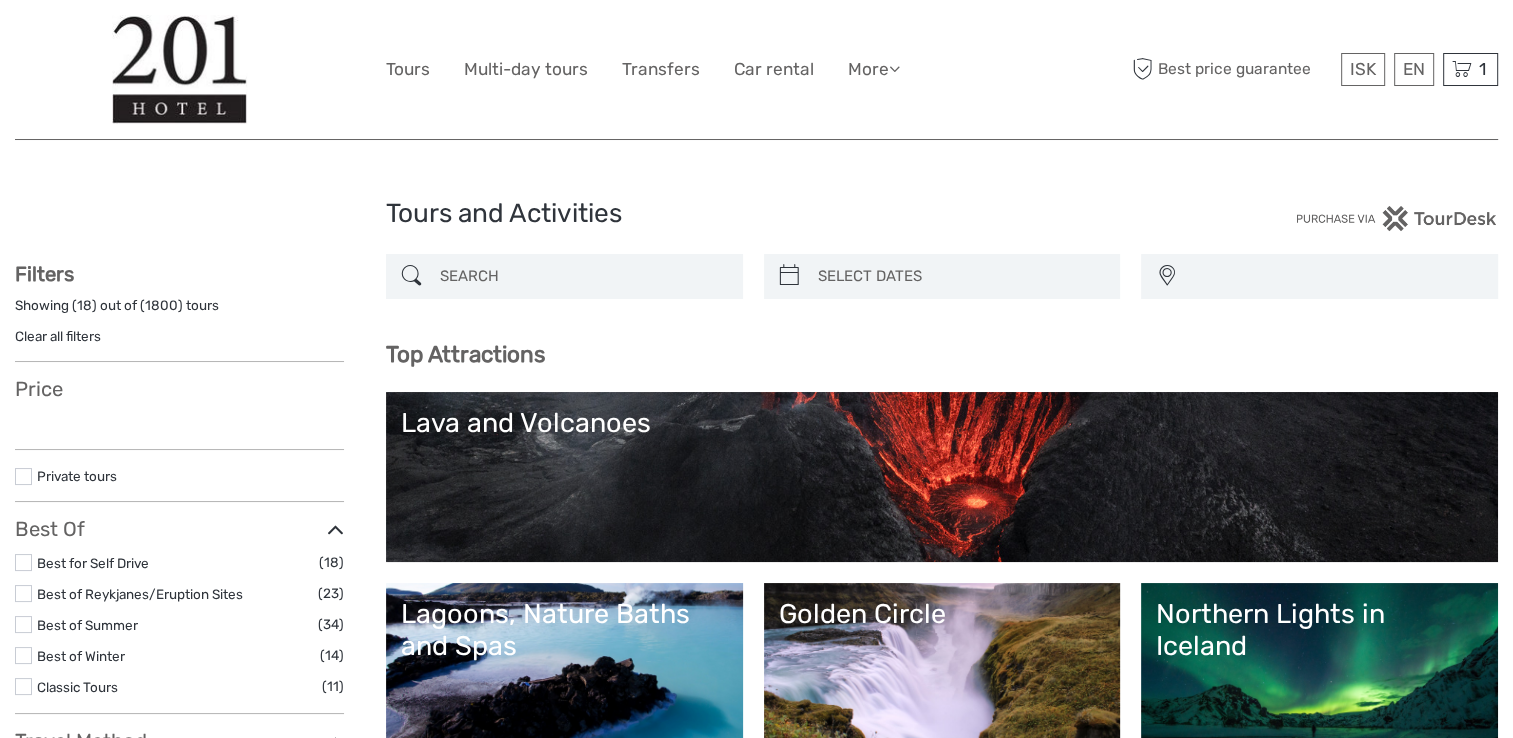 select 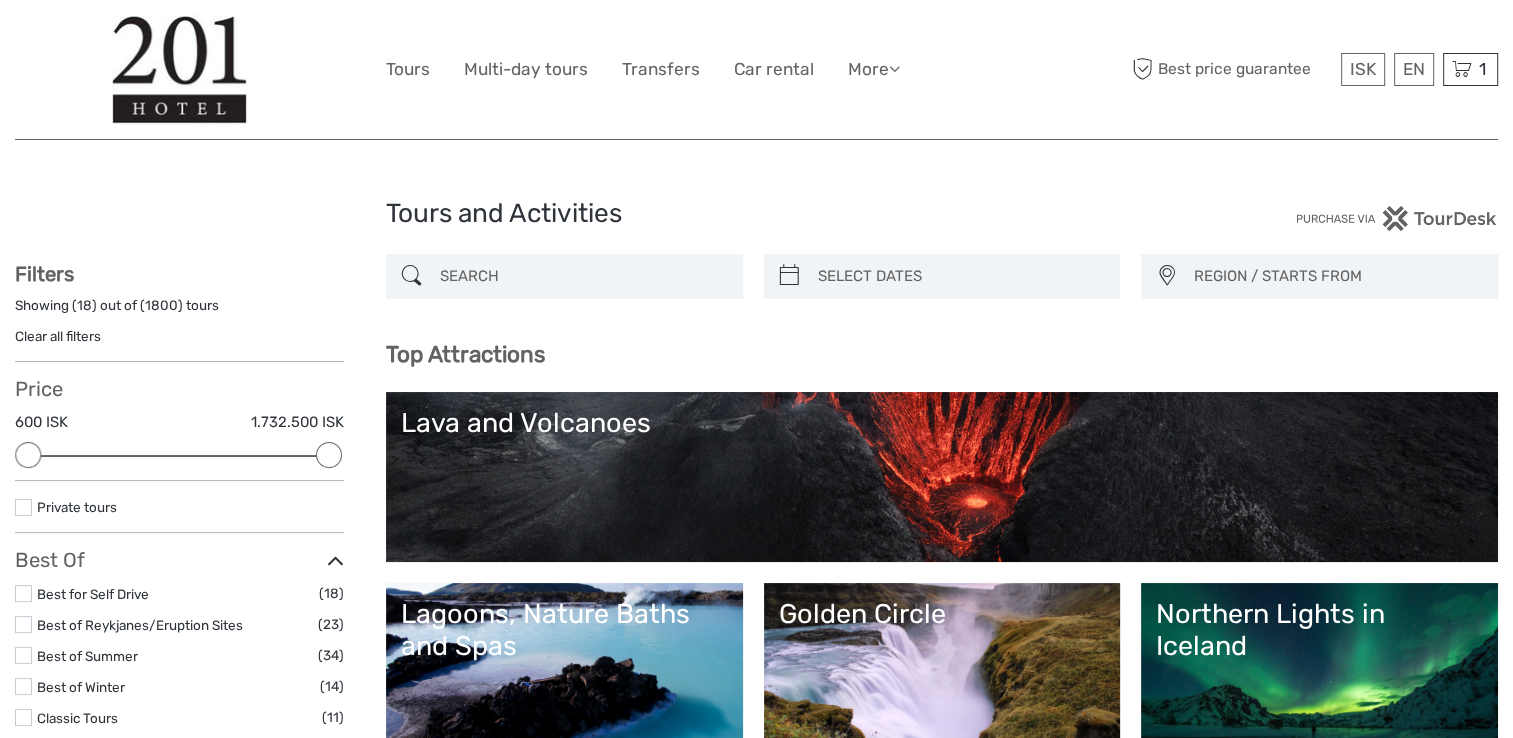 scroll, scrollTop: 0, scrollLeft: 0, axis: both 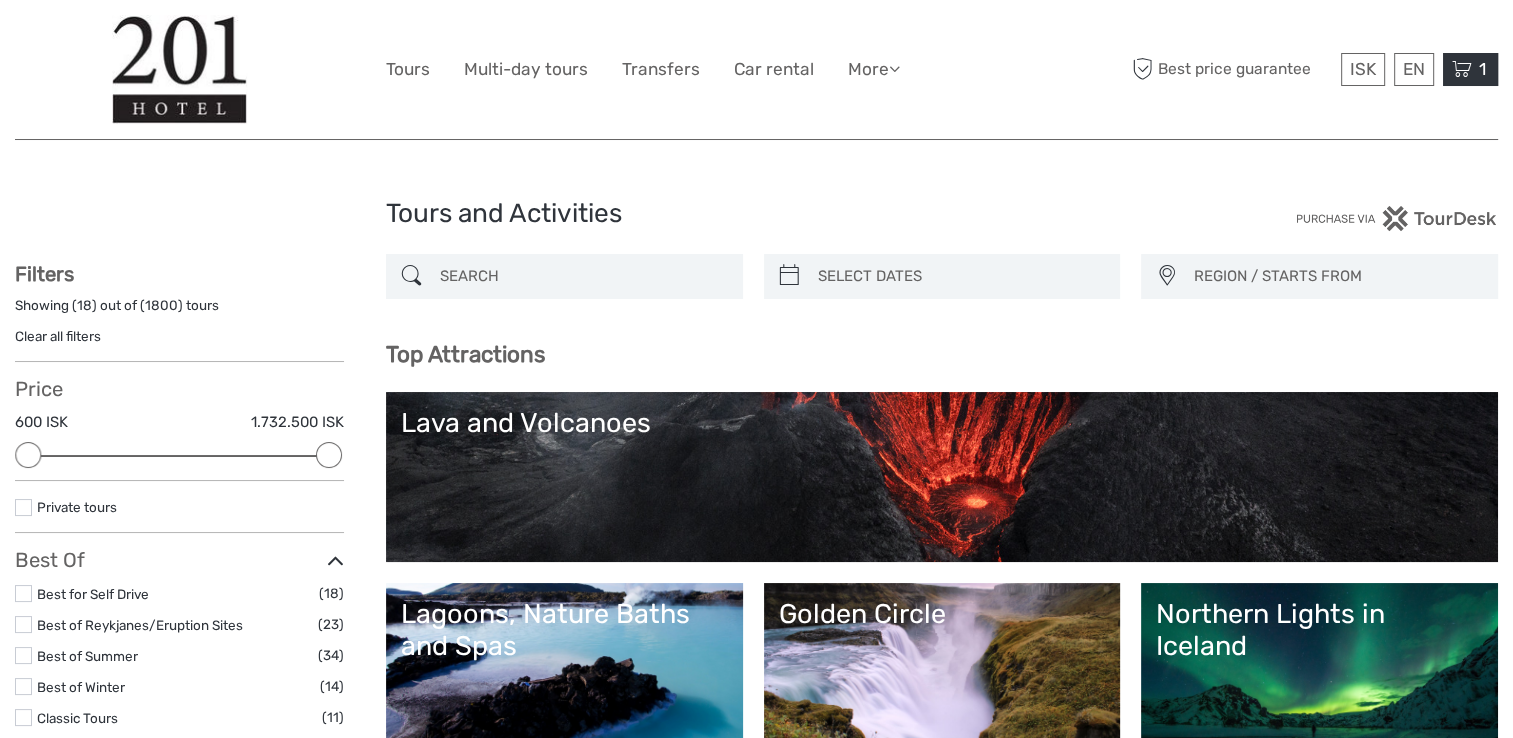 click at bounding box center (1462, 69) 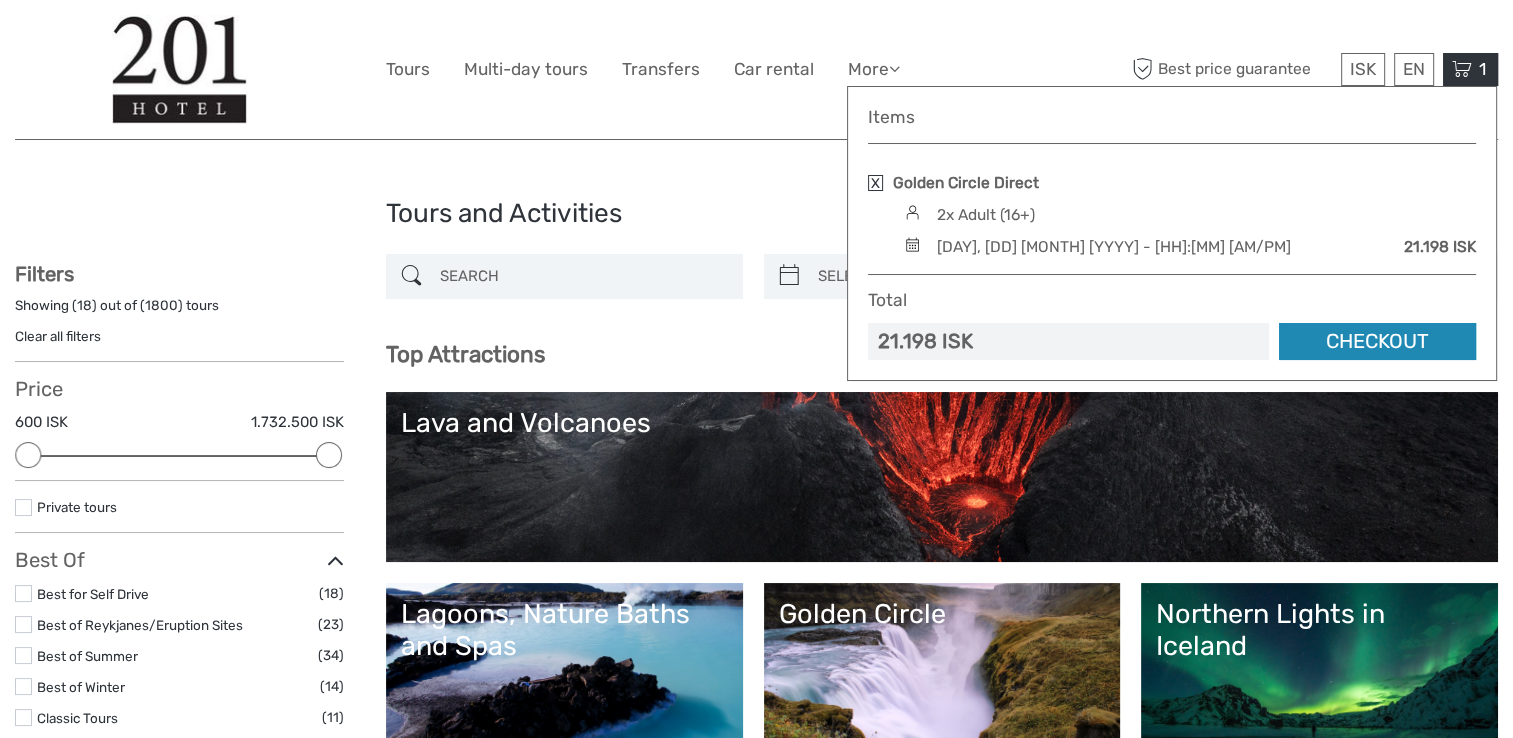 click on "Checkout" at bounding box center (1377, 341) 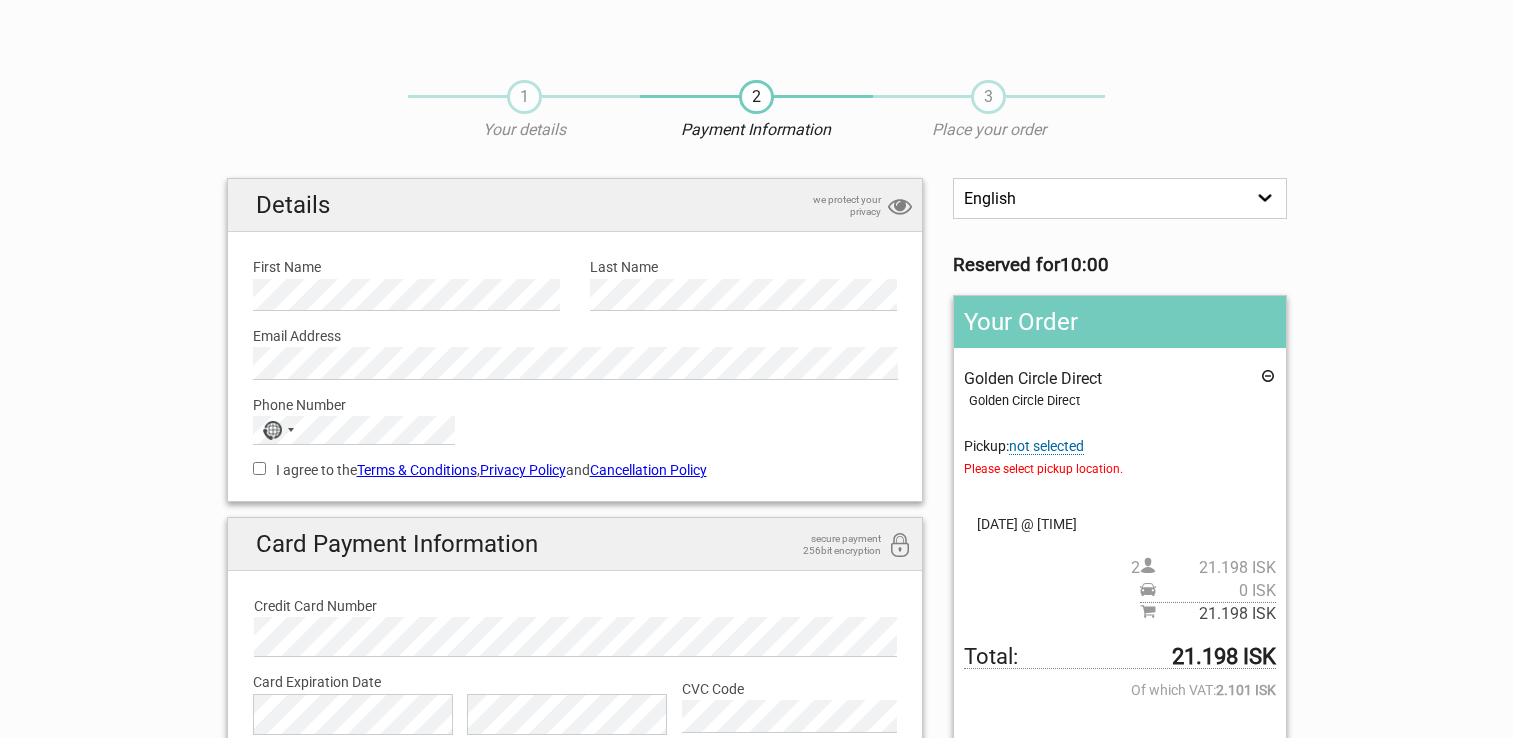 scroll, scrollTop: 0, scrollLeft: 0, axis: both 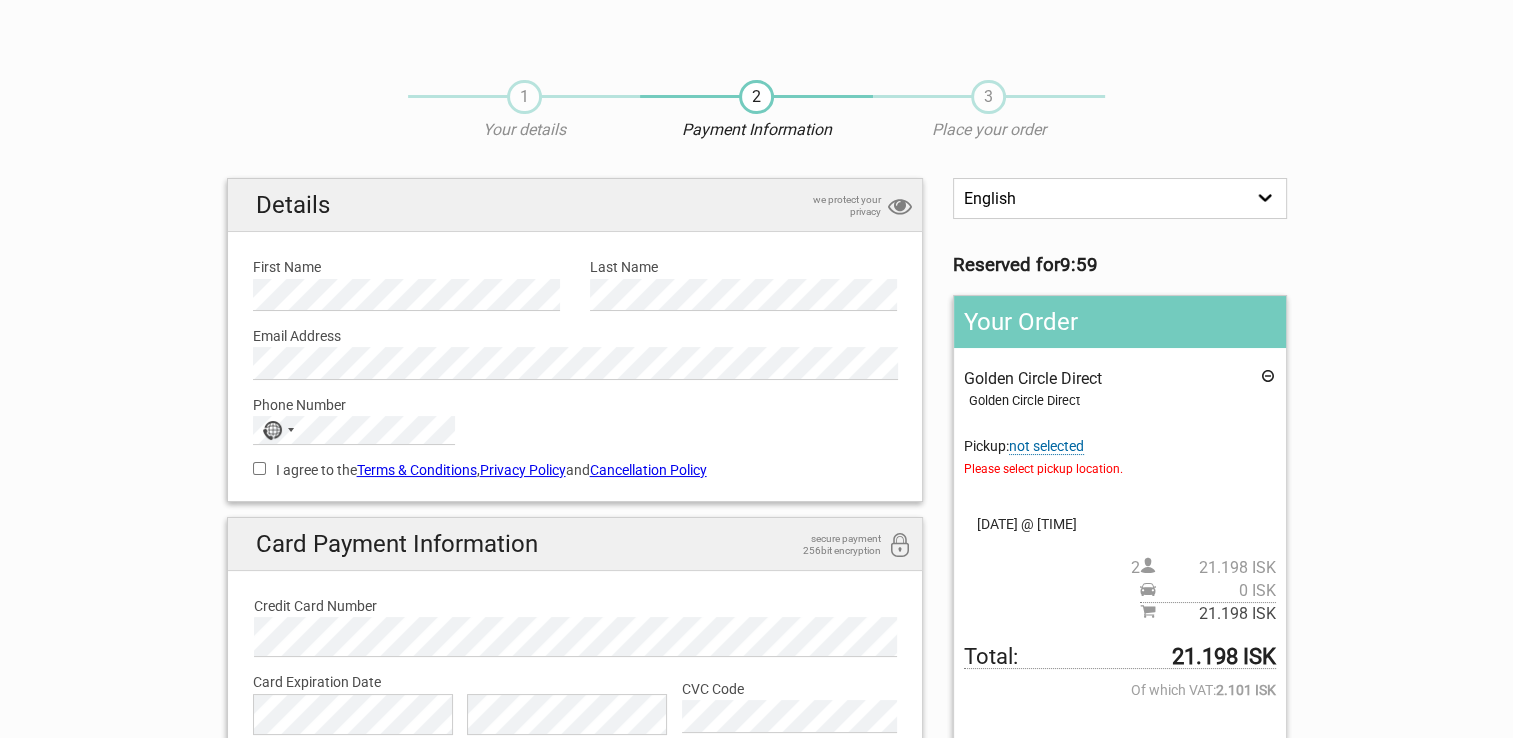 click on "not selected" at bounding box center (1046, 446) 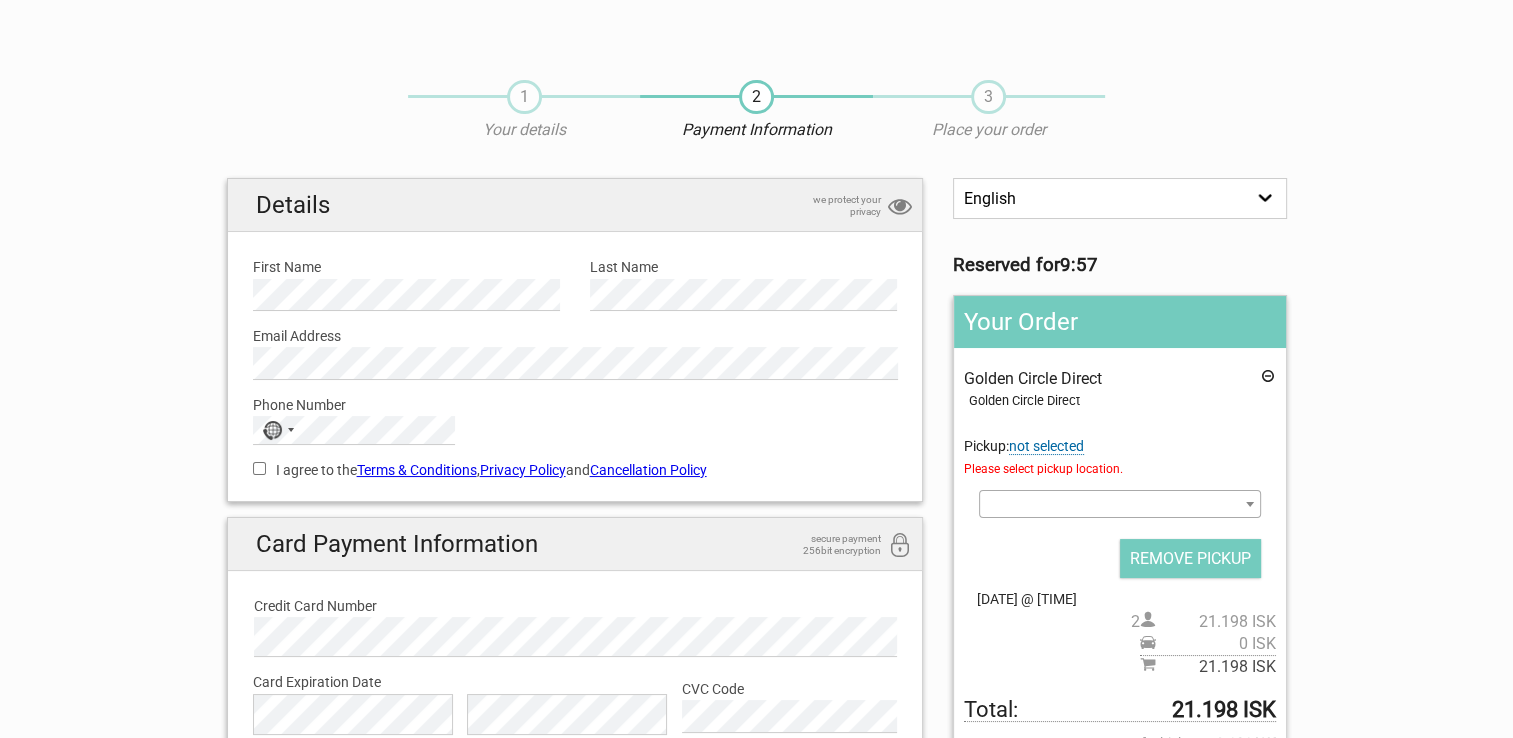 click at bounding box center [1250, 504] 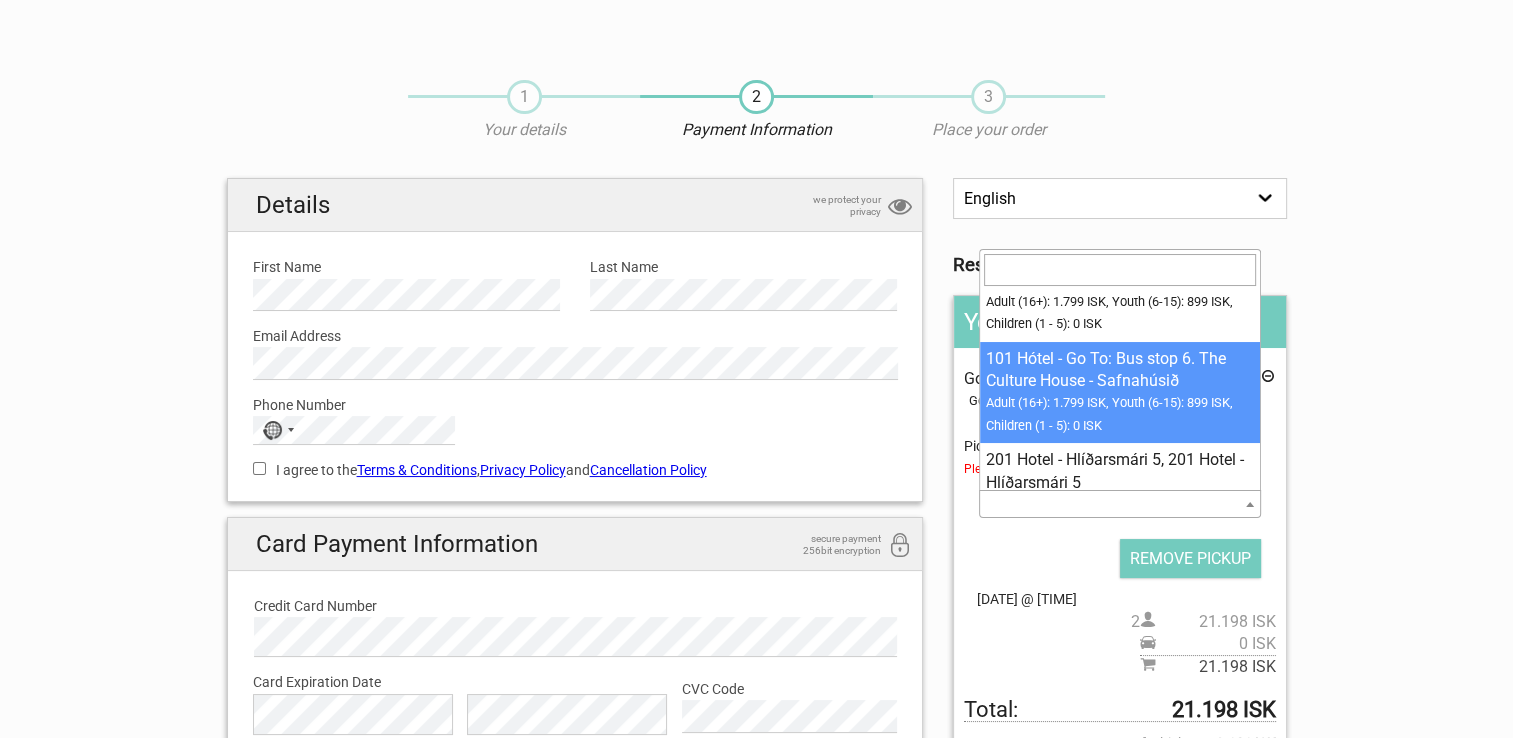 scroll, scrollTop: 200, scrollLeft: 0, axis: vertical 